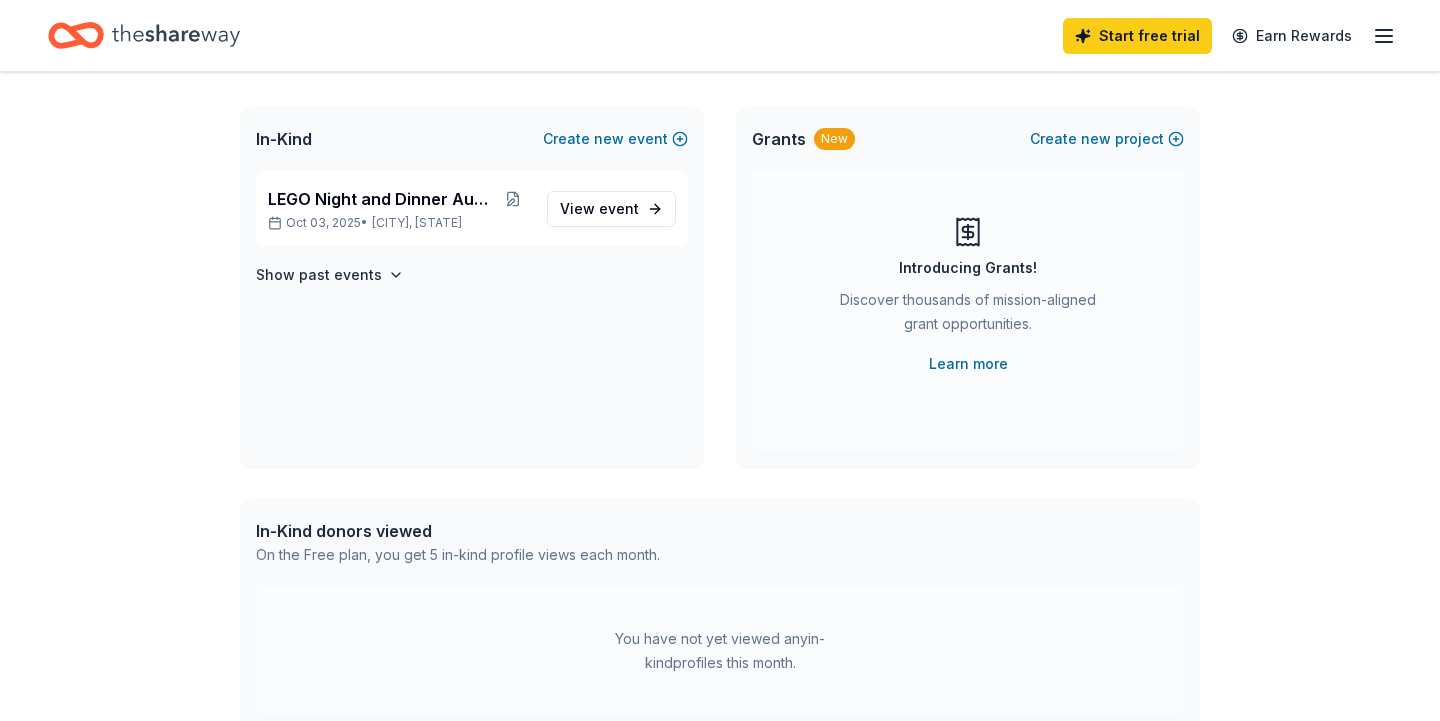 scroll, scrollTop: 102, scrollLeft: 0, axis: vertical 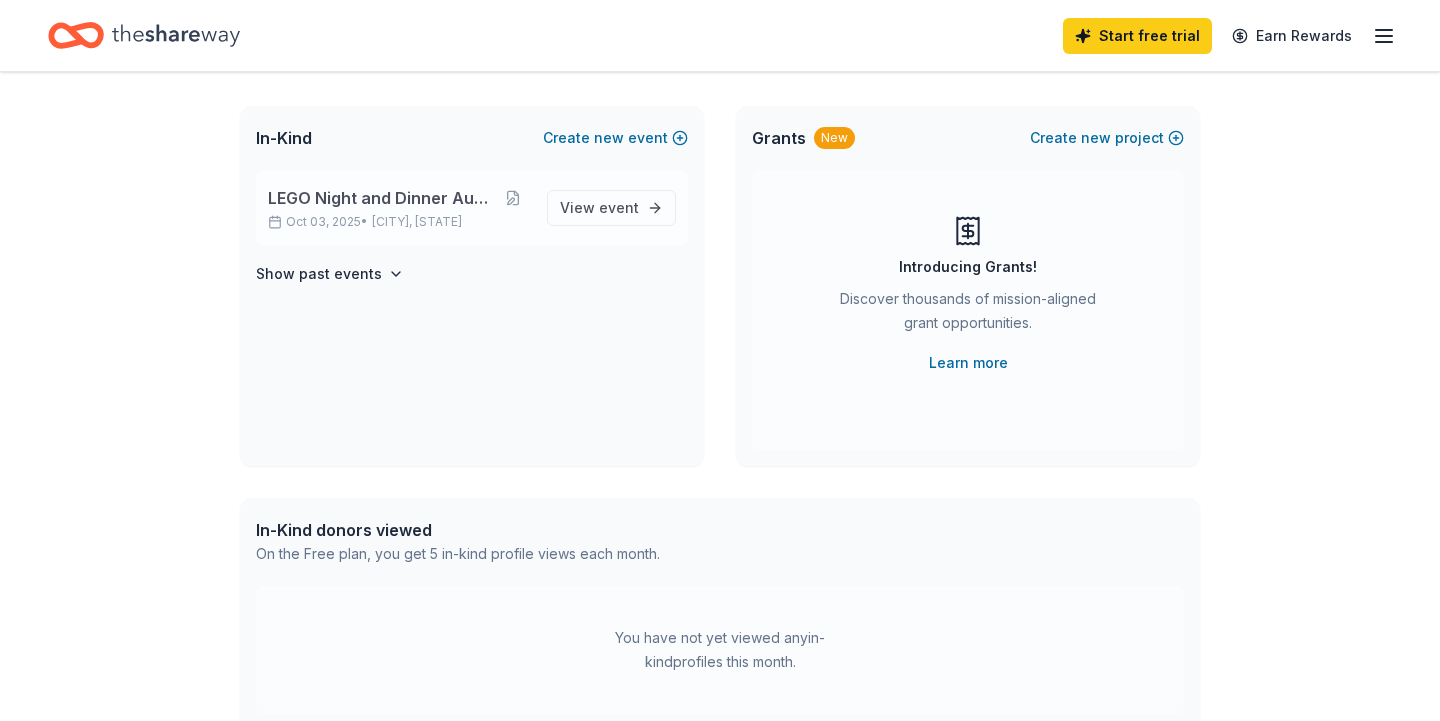 click on "LEGO Night and Dinner Auction" at bounding box center [381, 198] 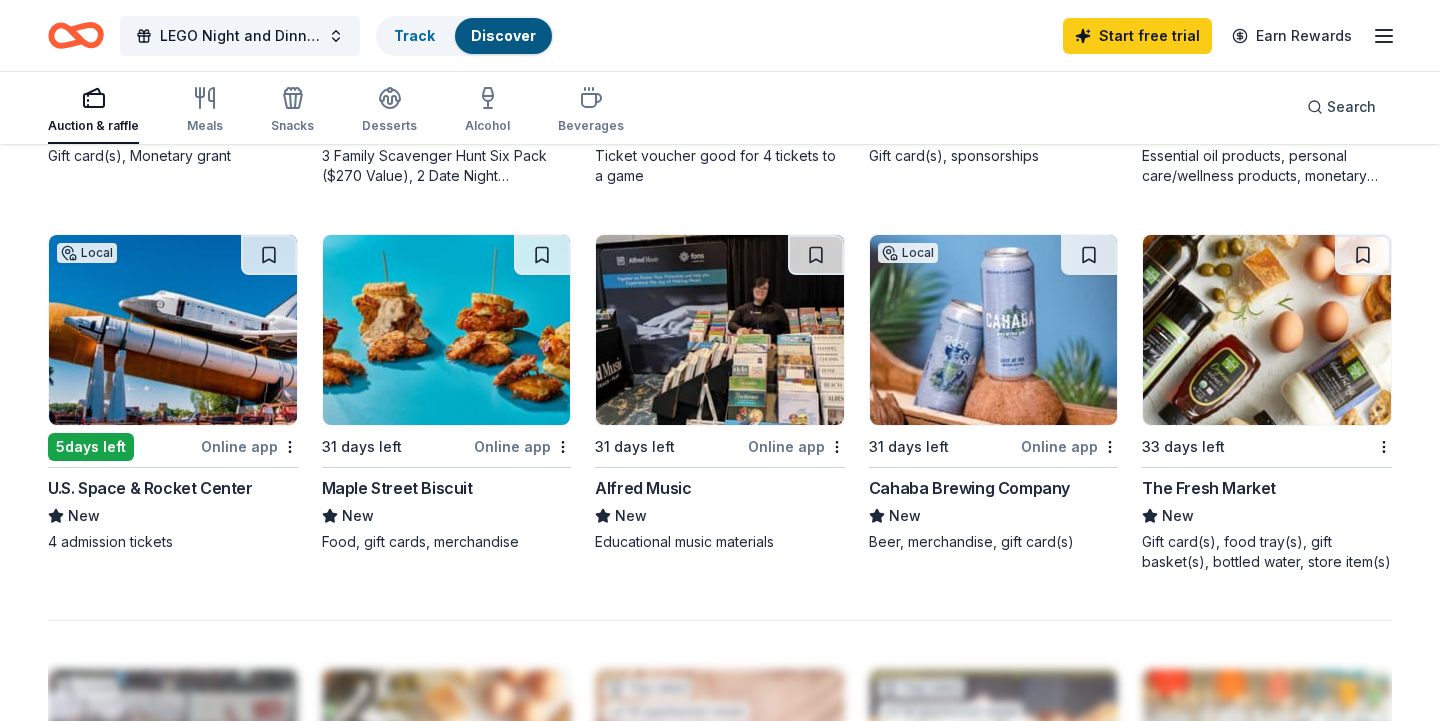 scroll, scrollTop: 1276, scrollLeft: 0, axis: vertical 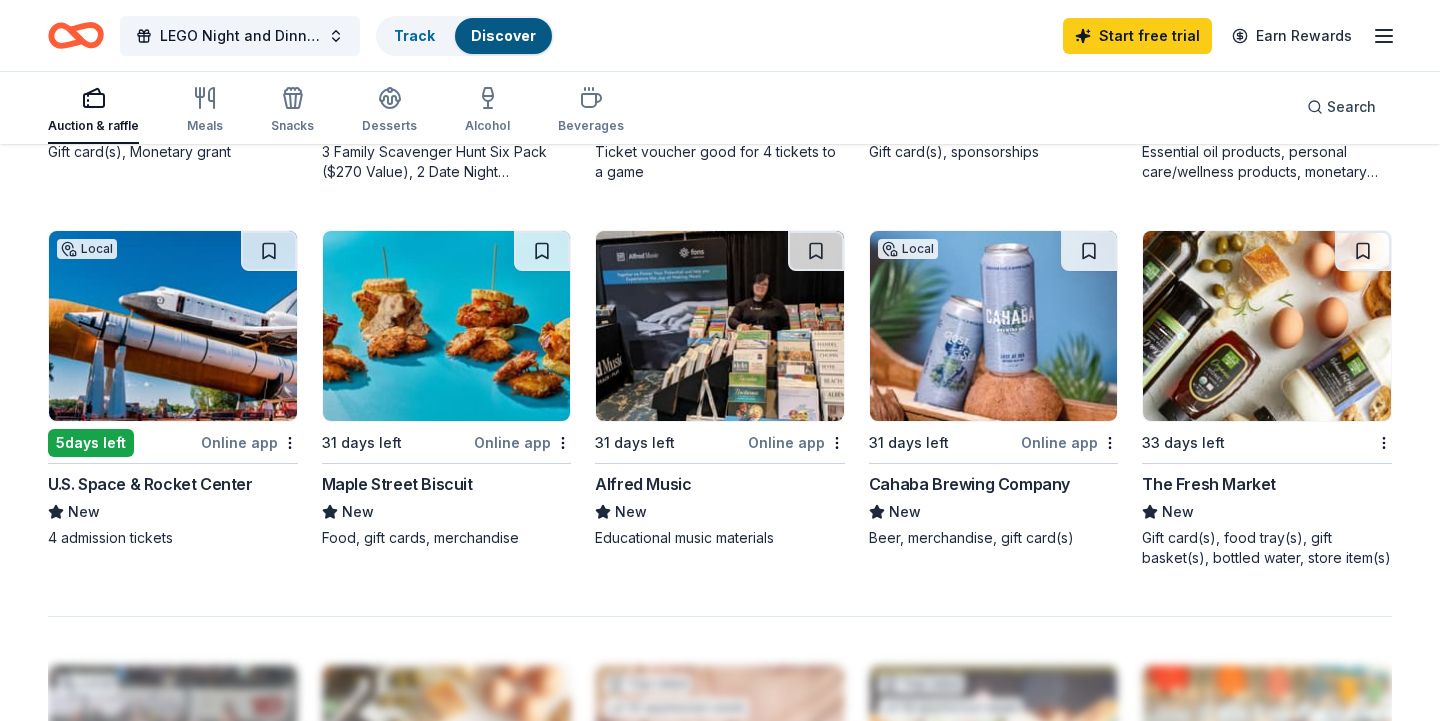 click on "Maple Street Biscuit" at bounding box center [397, 484] 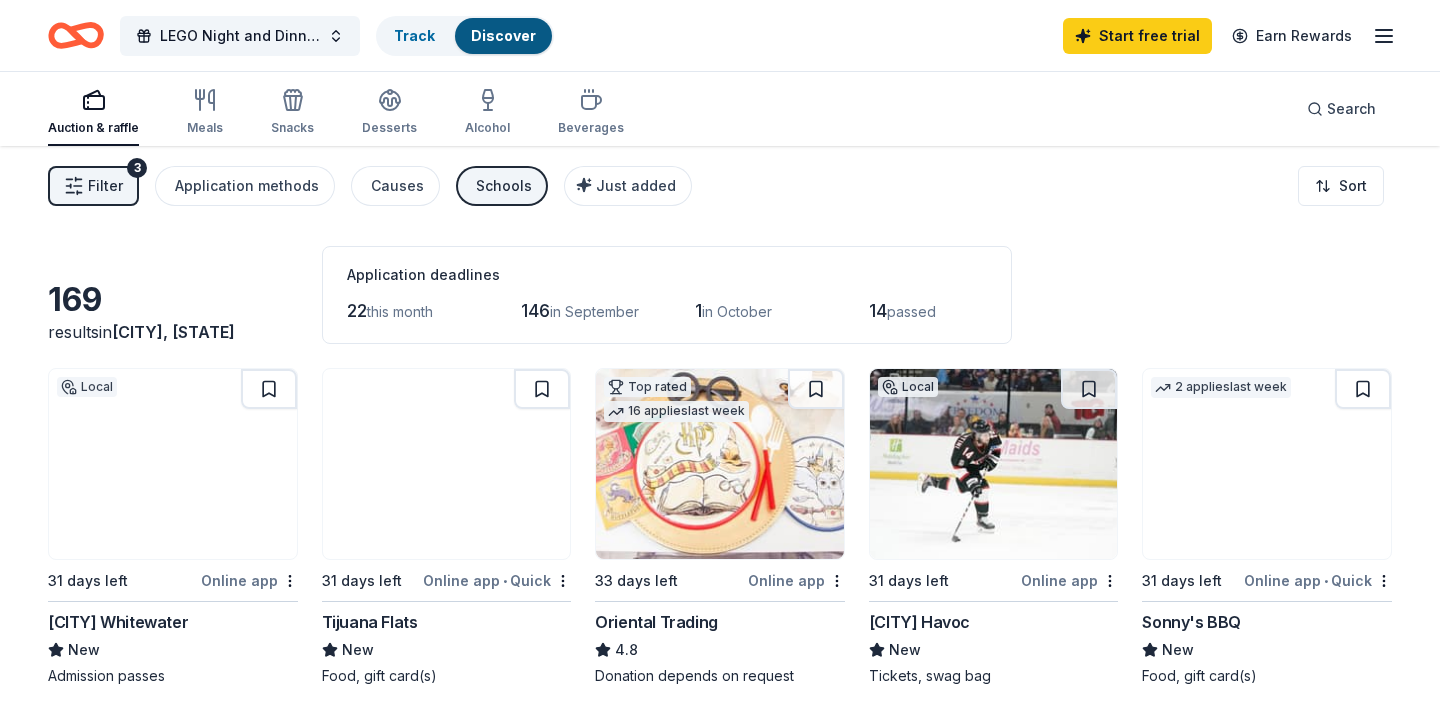scroll, scrollTop: 0, scrollLeft: 0, axis: both 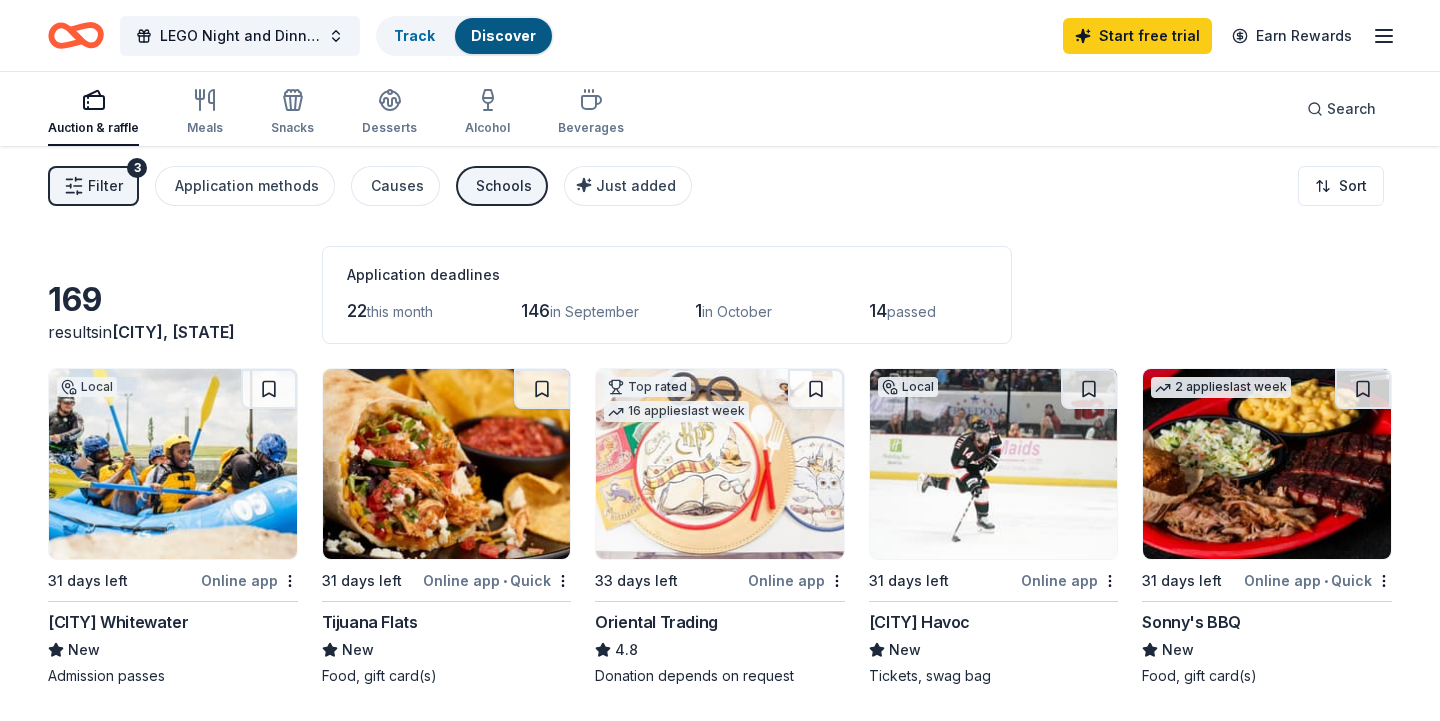 click on "Filter 3" at bounding box center (93, 186) 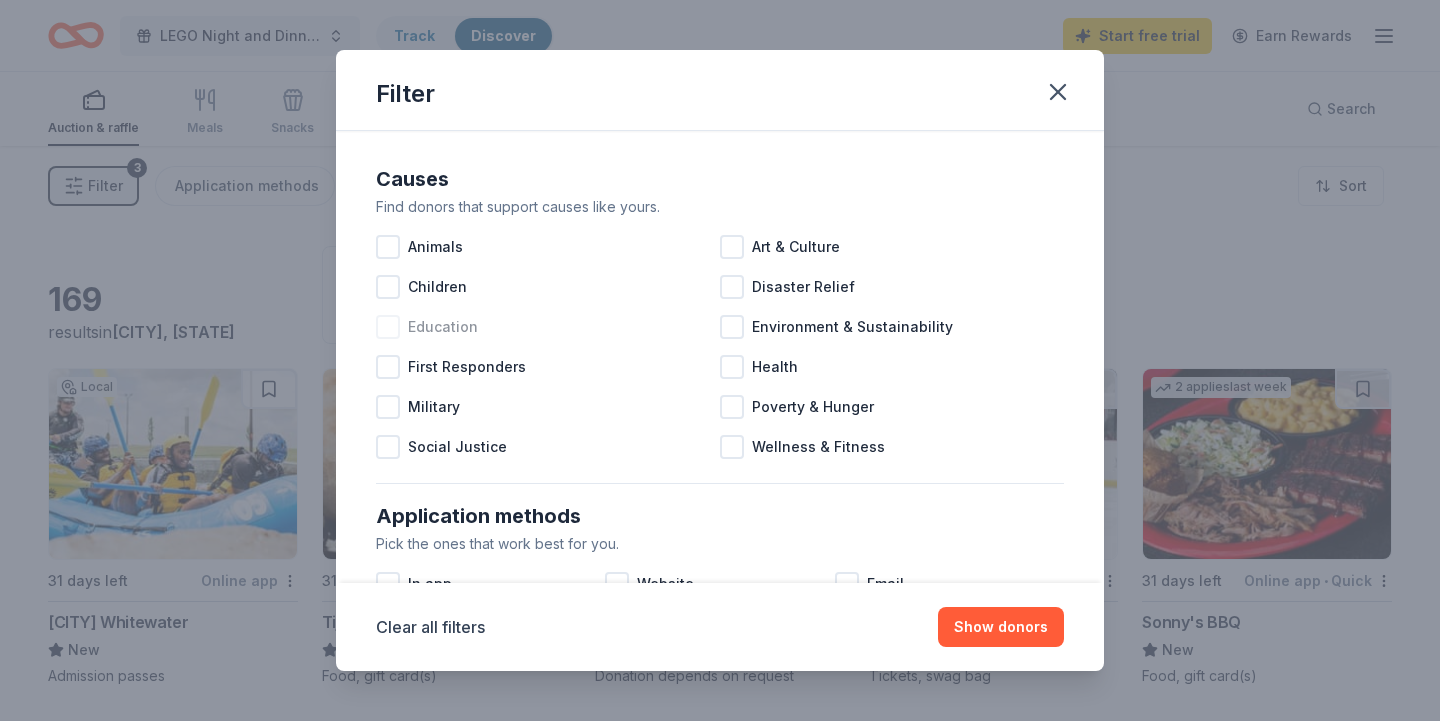 click at bounding box center [388, 327] 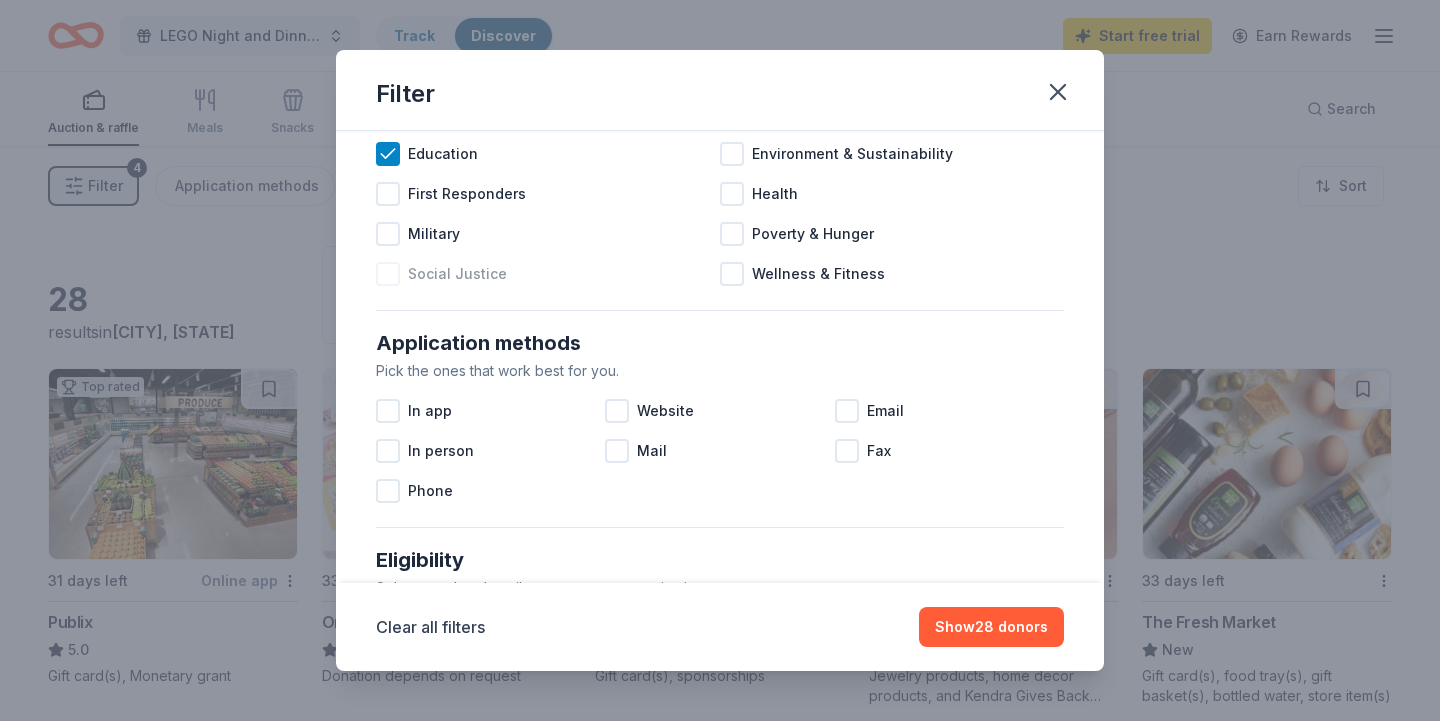 scroll, scrollTop: 175, scrollLeft: 0, axis: vertical 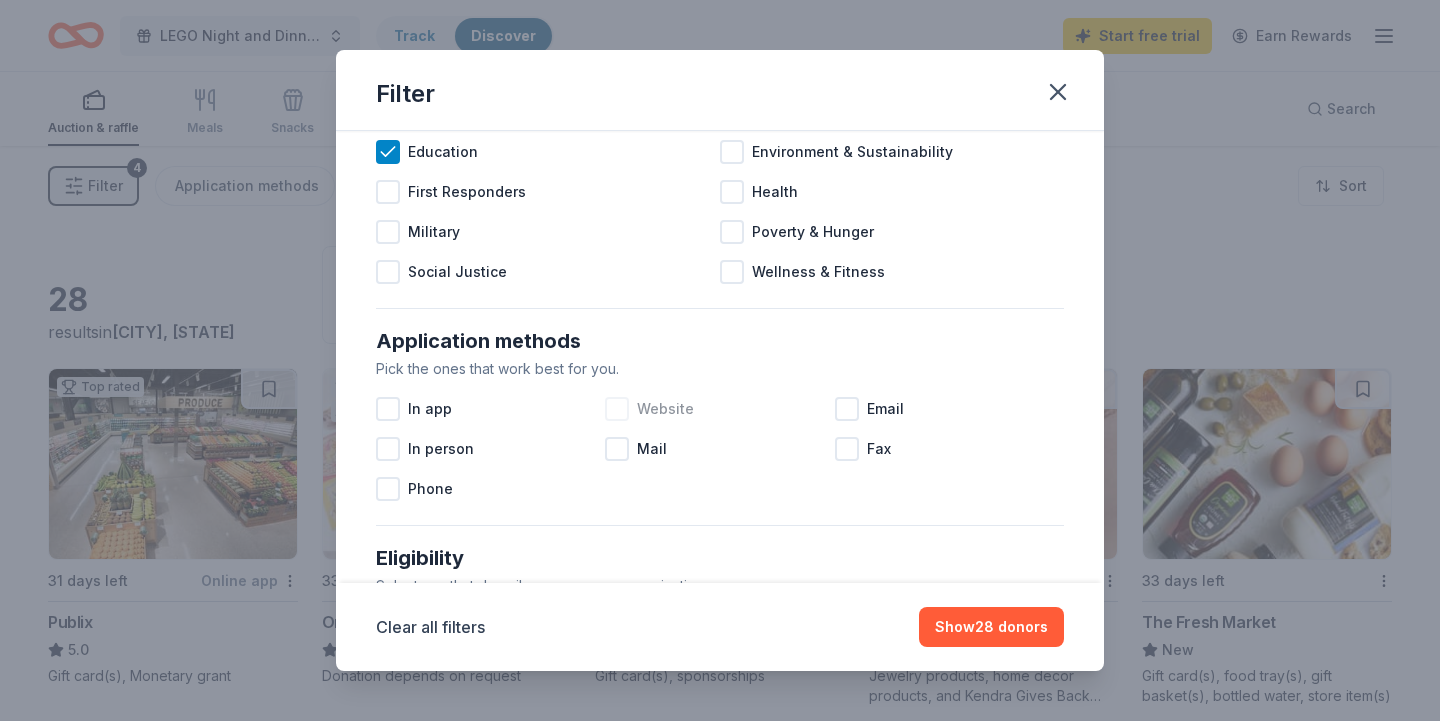 click at bounding box center (617, 409) 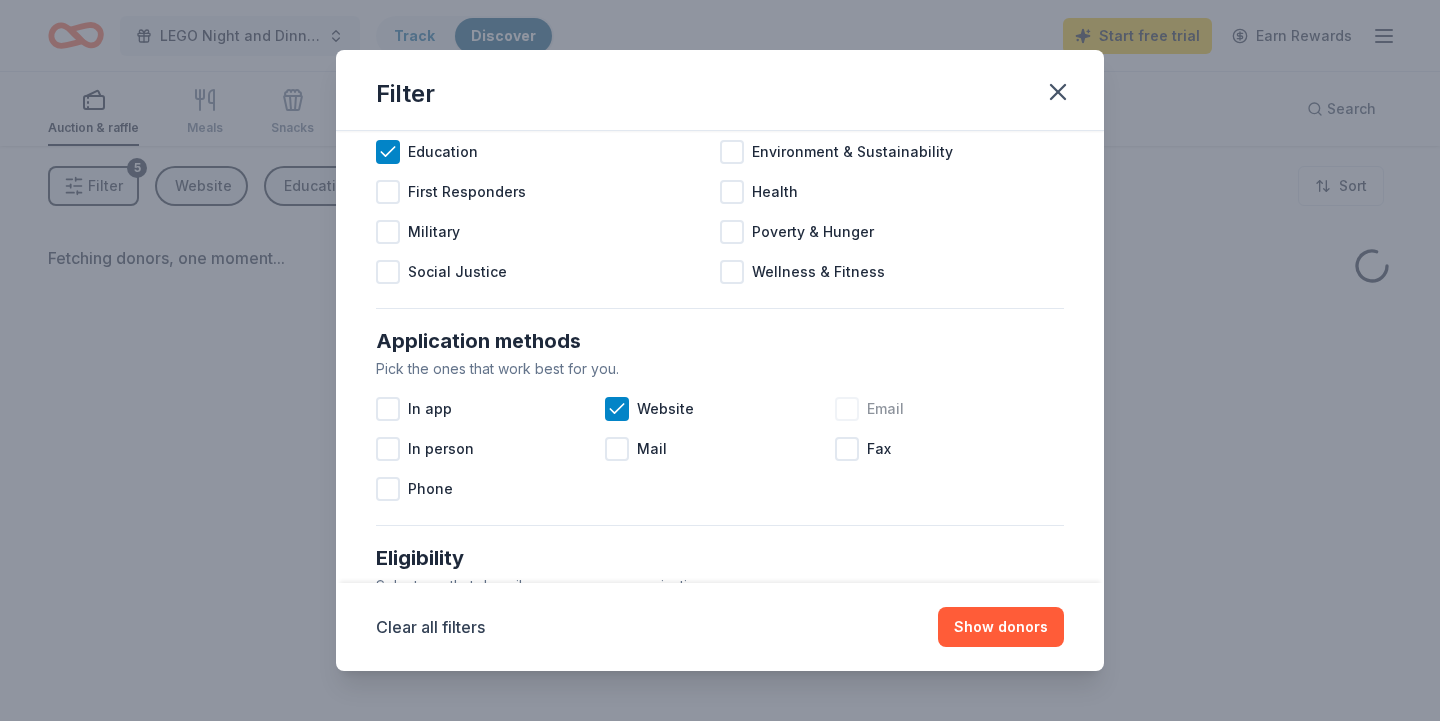 click at bounding box center (847, 409) 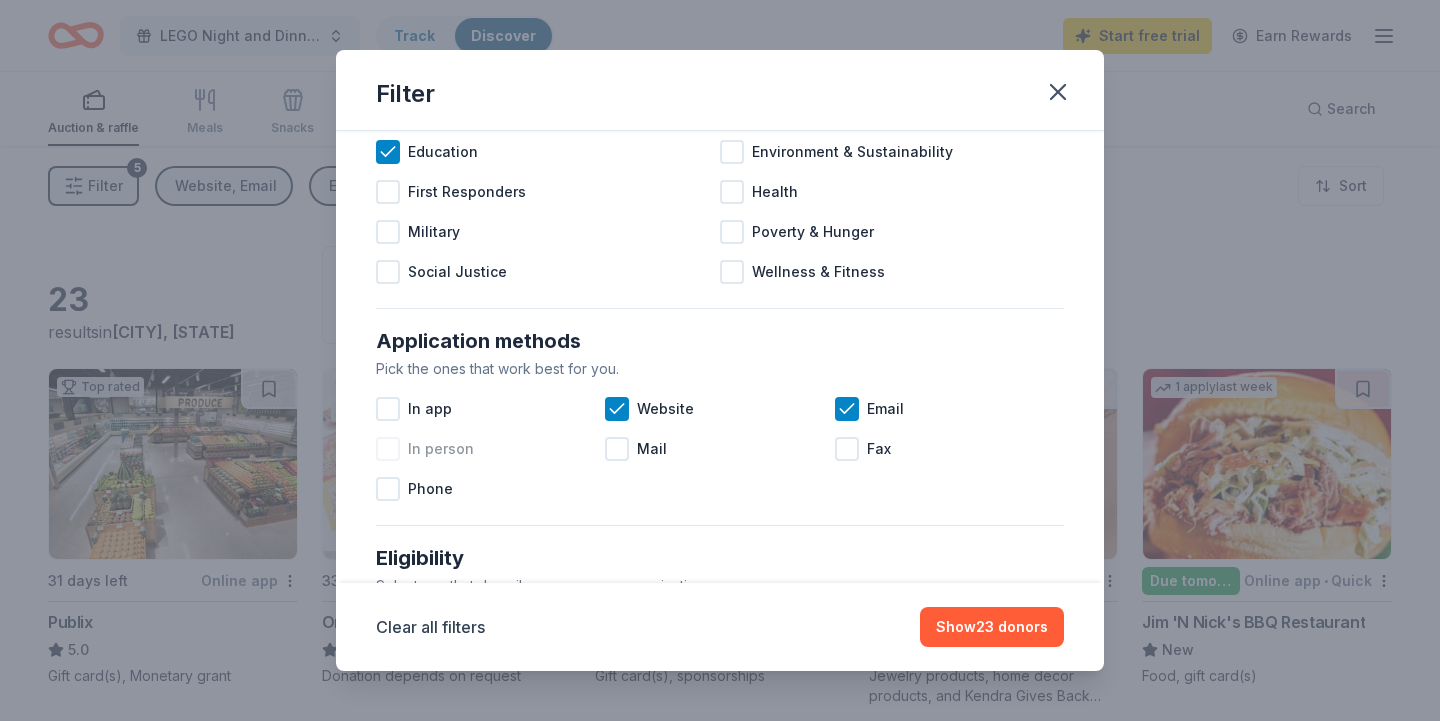 click at bounding box center (388, 449) 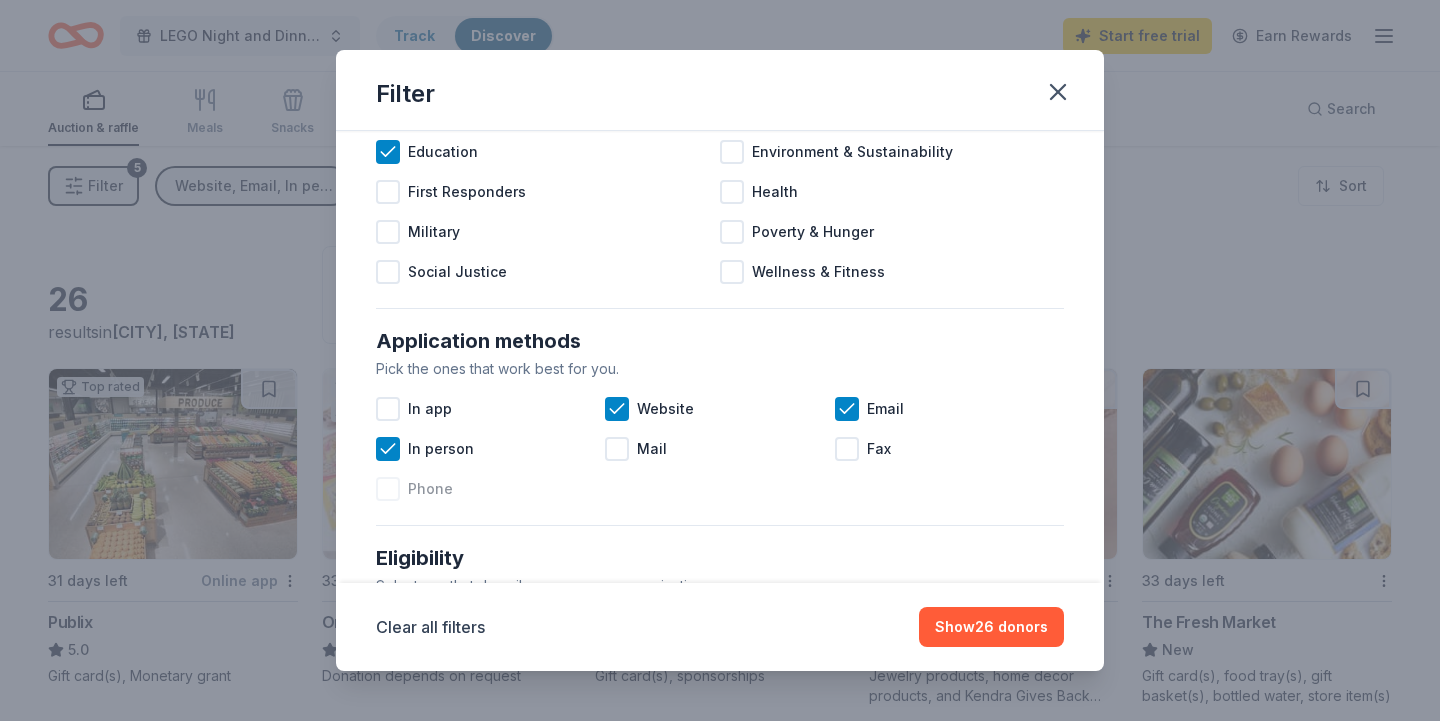 click at bounding box center [388, 489] 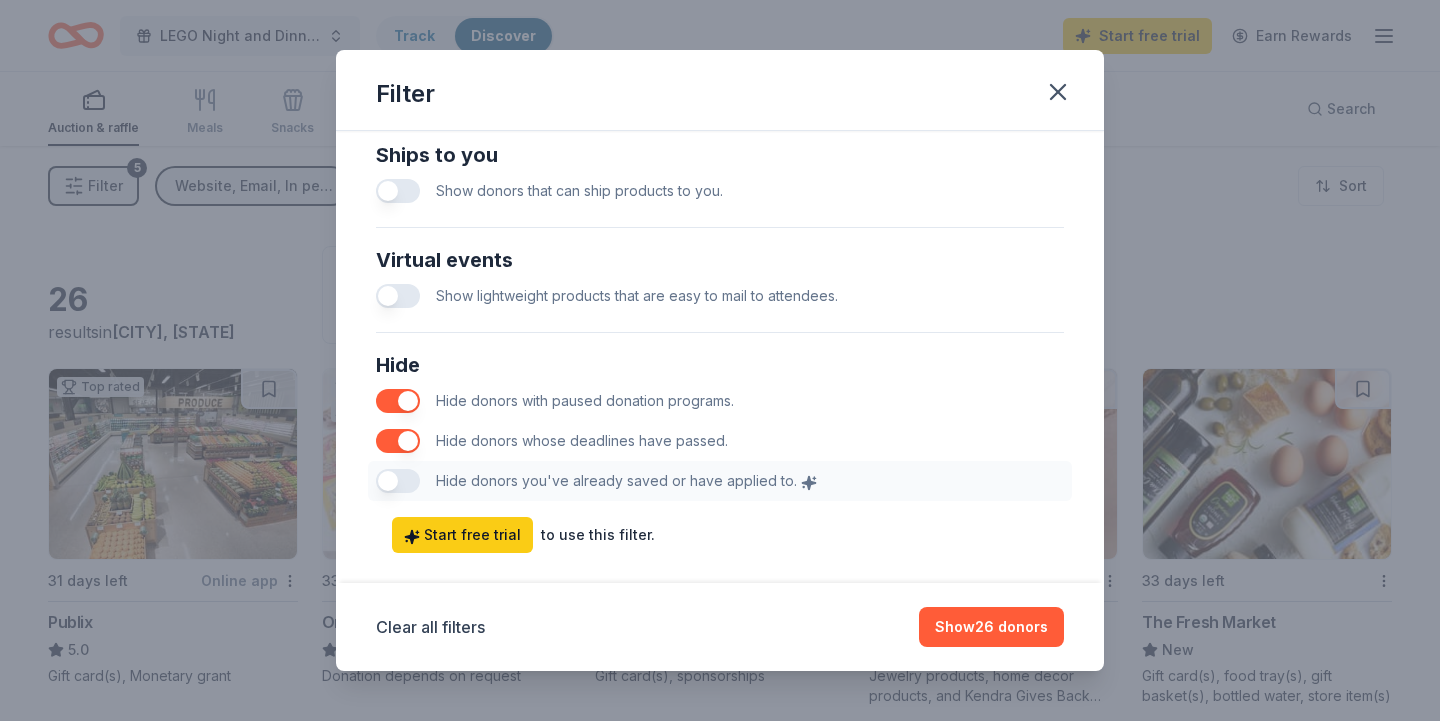 scroll, scrollTop: 969, scrollLeft: 0, axis: vertical 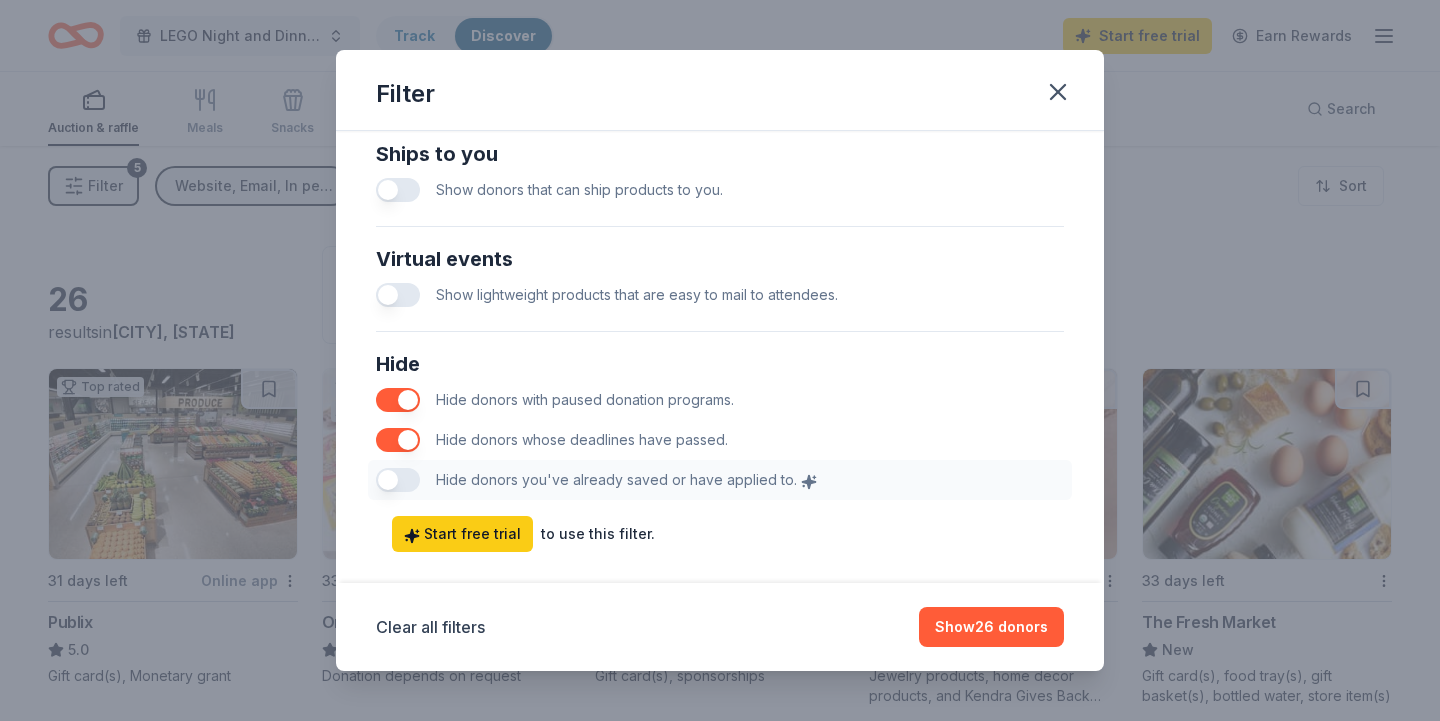 click on "Hide Hide donors with paused donation programs. Hide donors whose deadlines have passed. Hide donors you've already saved or have applied to." at bounding box center [720, 424] 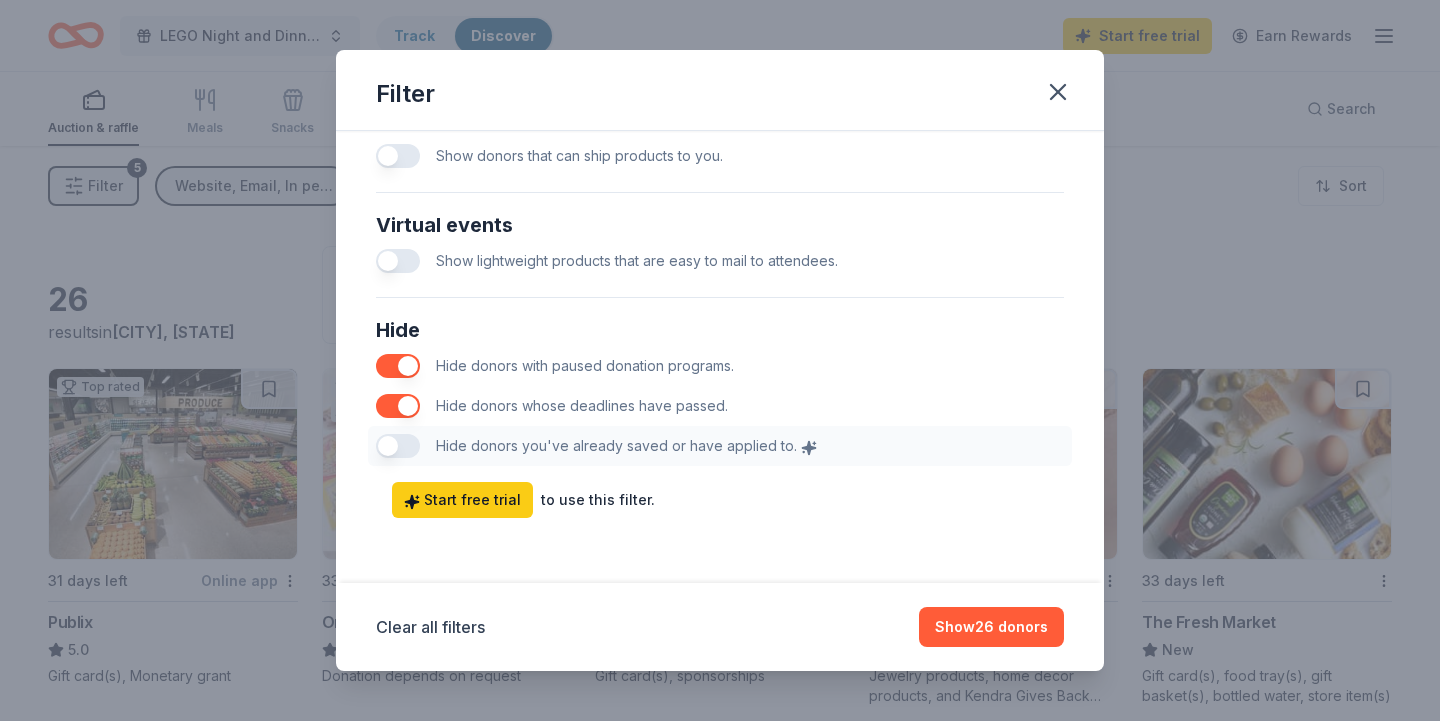 scroll, scrollTop: 1003, scrollLeft: 0, axis: vertical 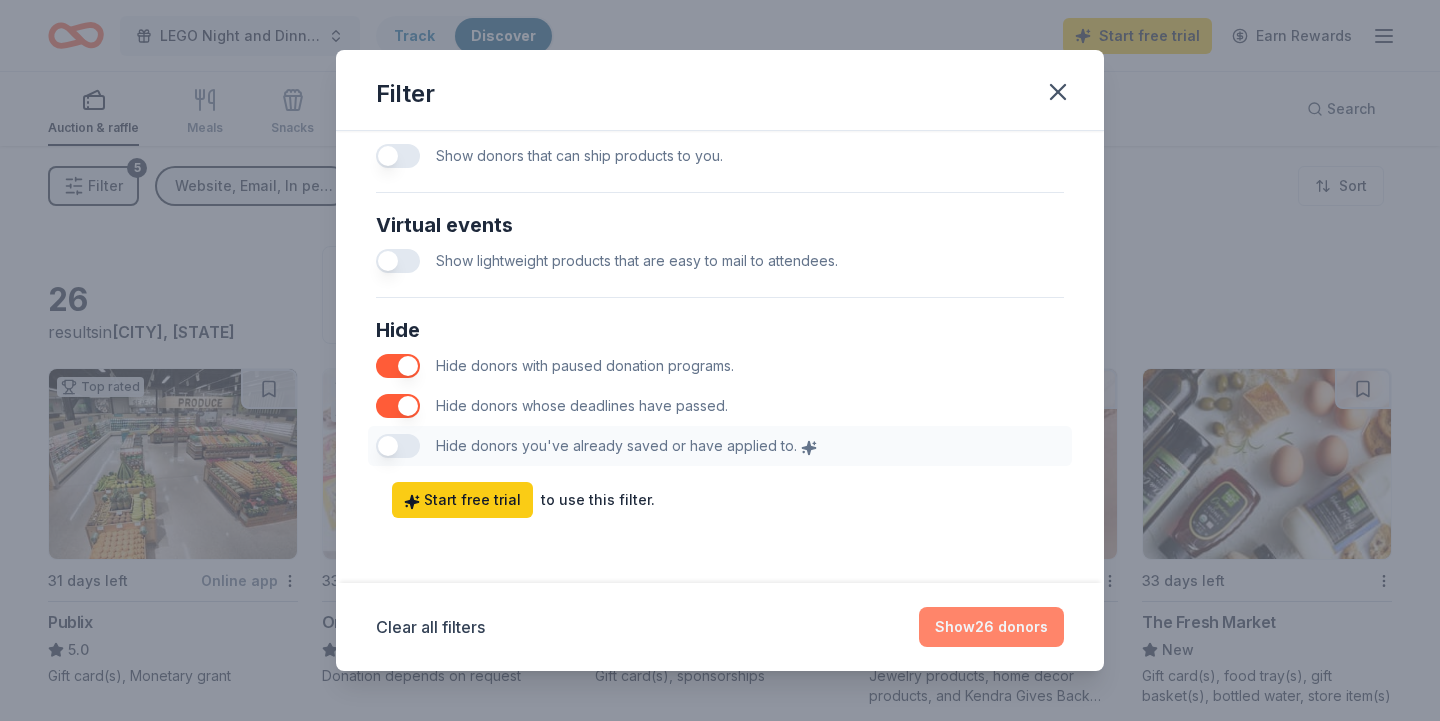 click on "Show  26   donors" at bounding box center (991, 627) 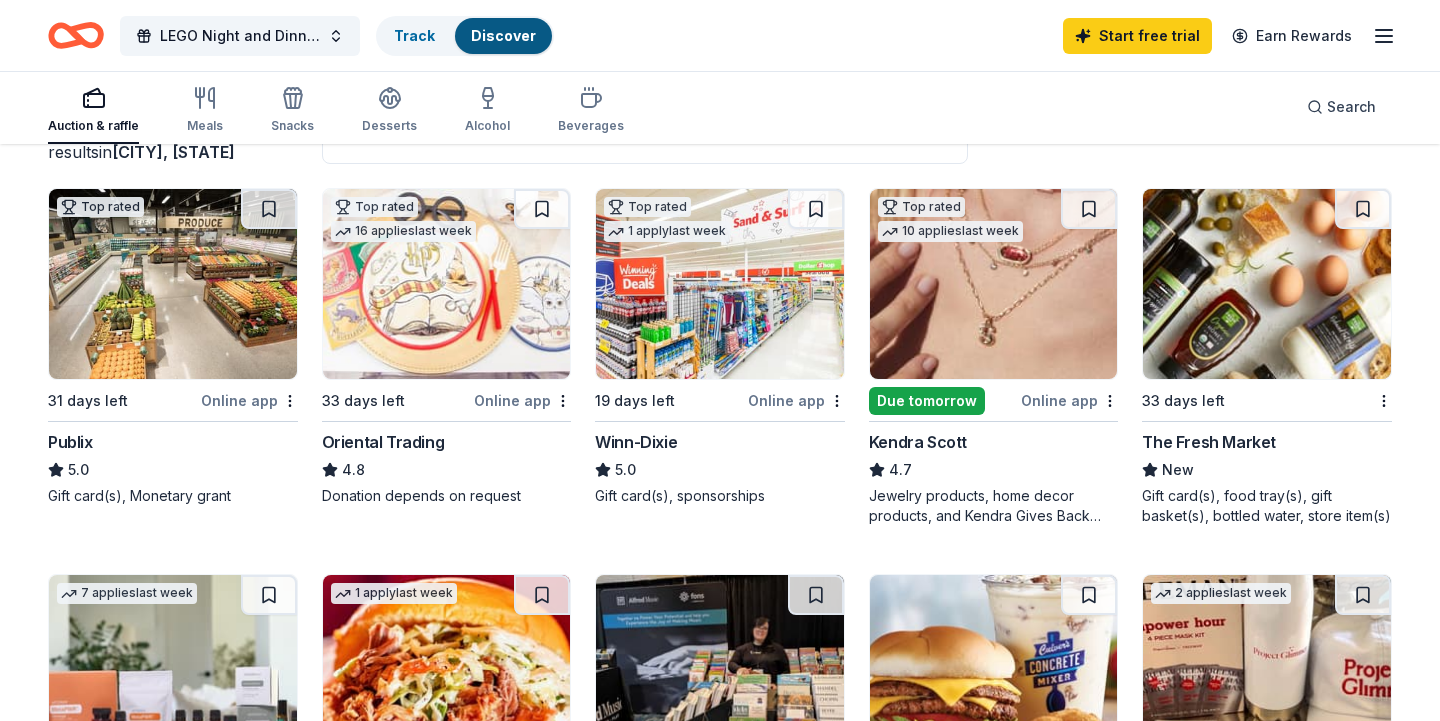 scroll, scrollTop: 180, scrollLeft: 0, axis: vertical 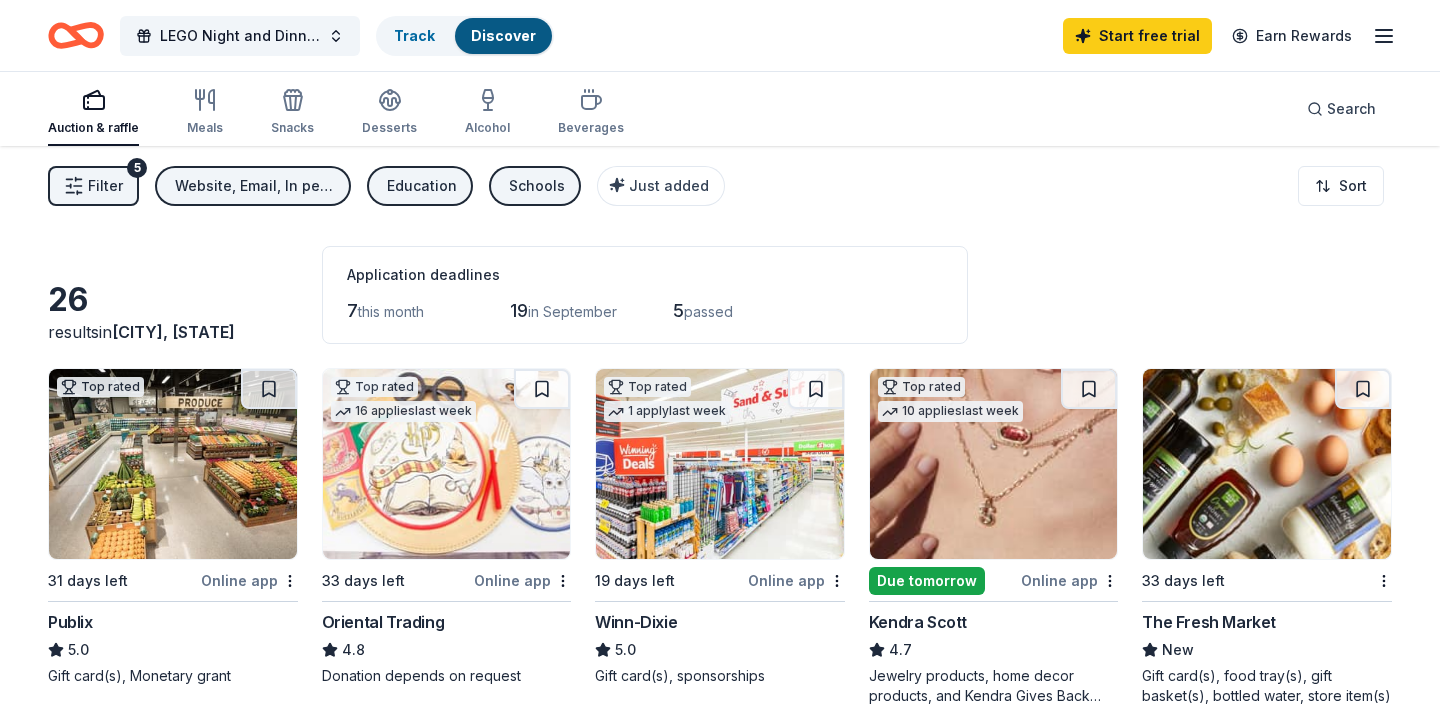 click on "Filter" at bounding box center [105, 186] 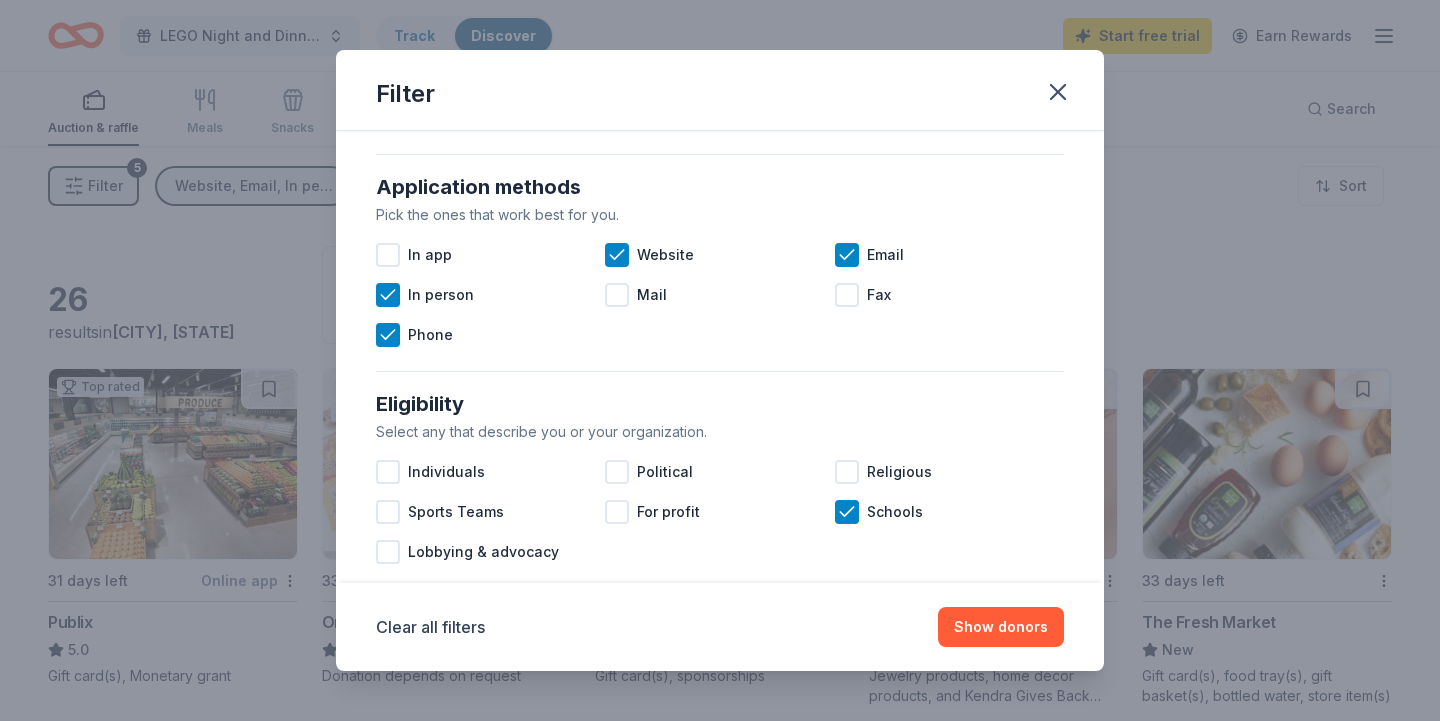 scroll, scrollTop: 316, scrollLeft: 0, axis: vertical 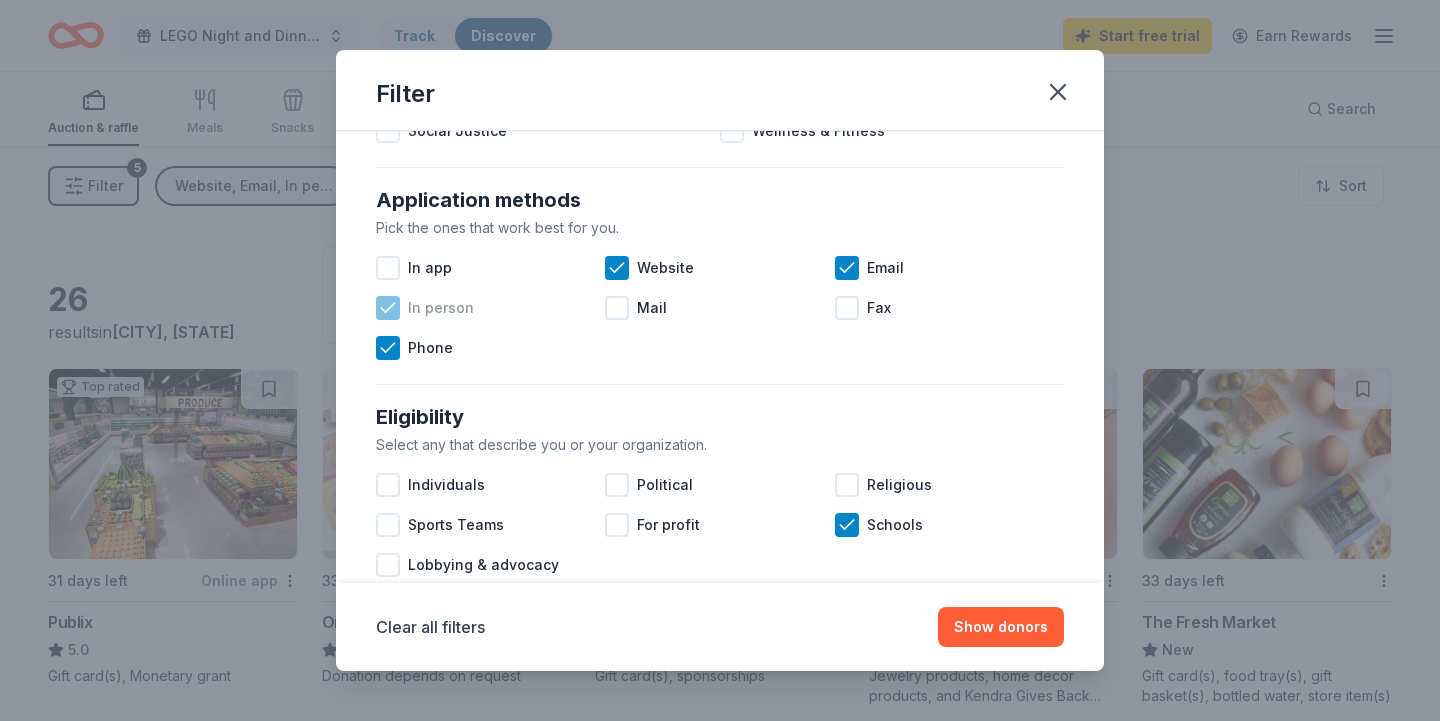 click 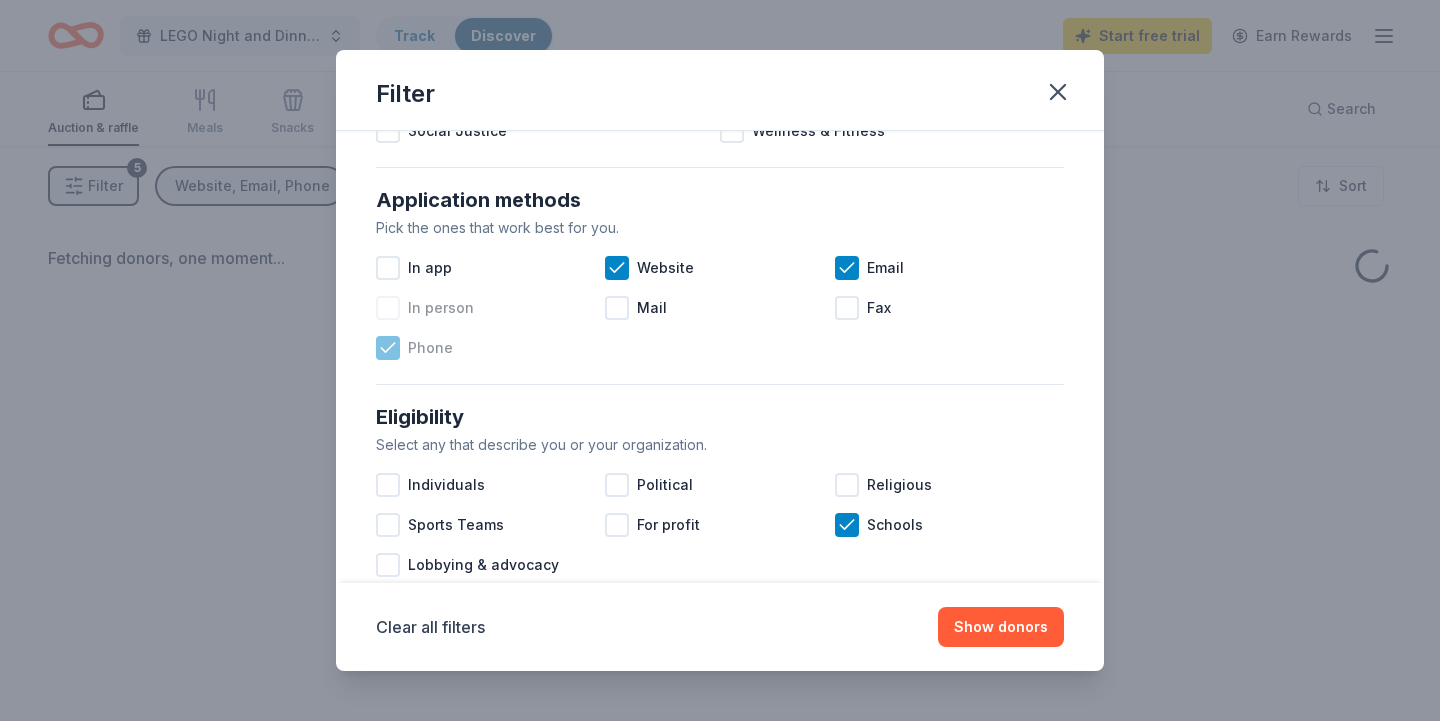 click 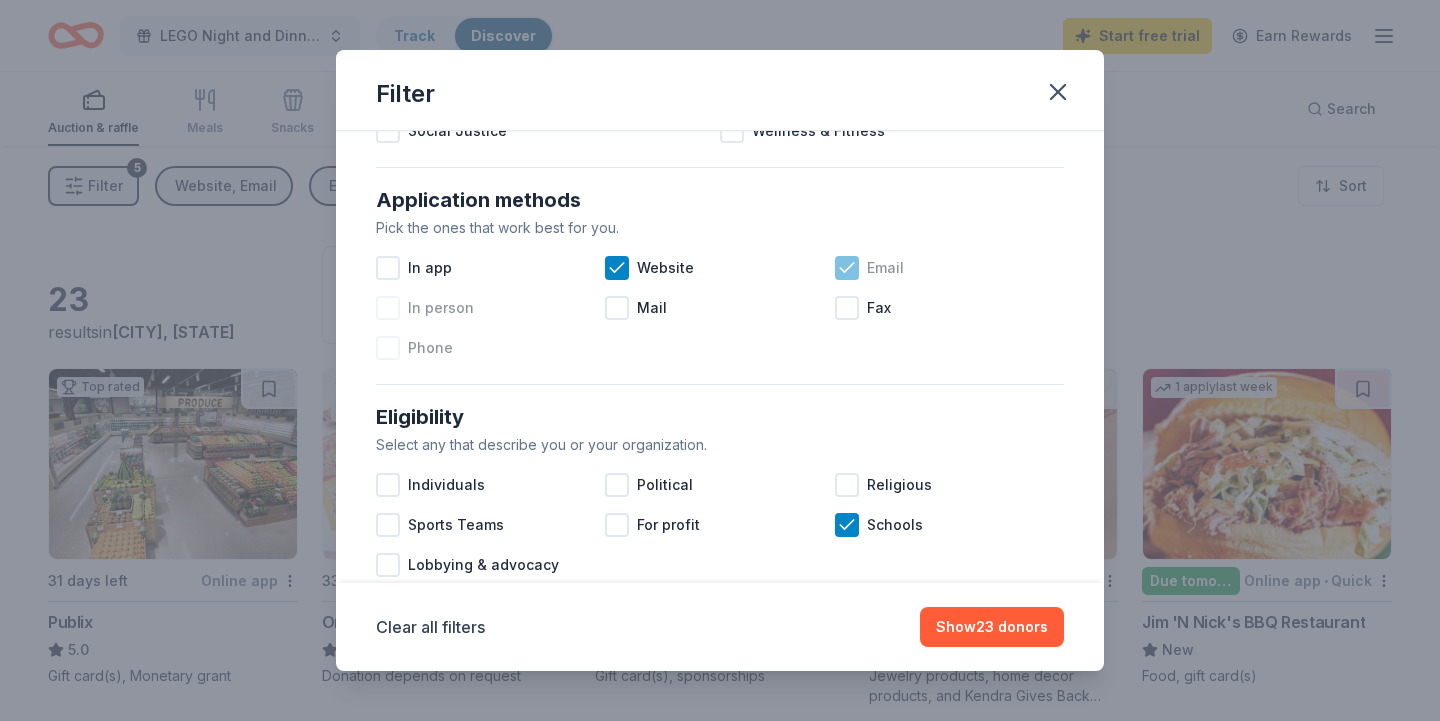 click 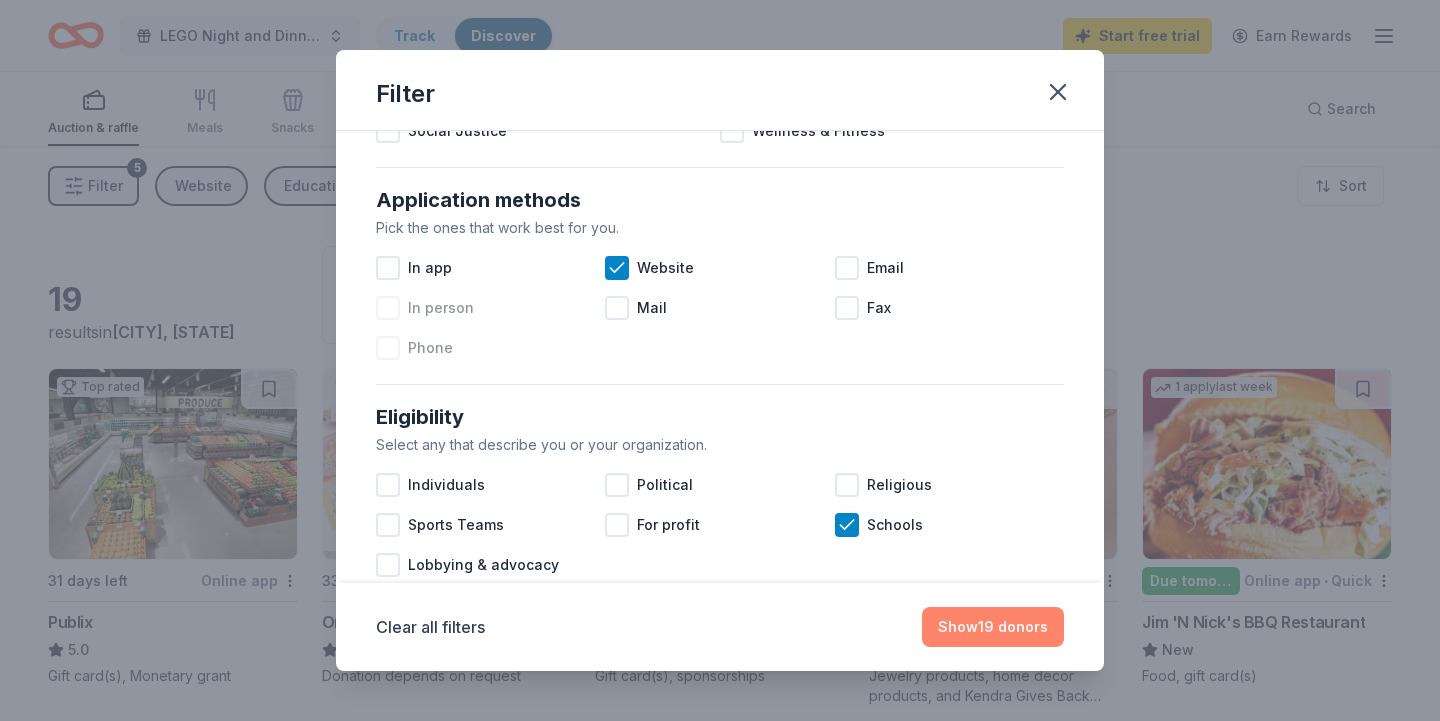 click on "Show  19   donors" at bounding box center [993, 627] 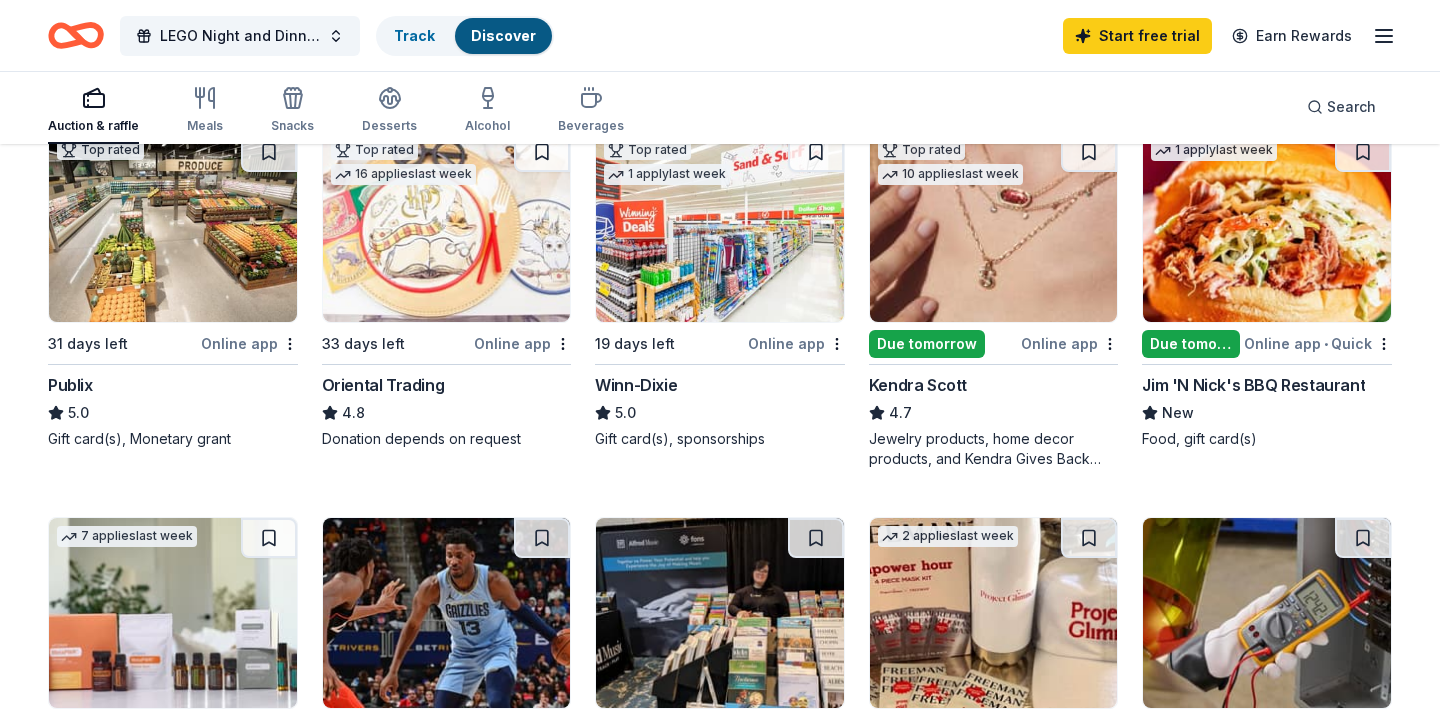 scroll, scrollTop: 206, scrollLeft: 0, axis: vertical 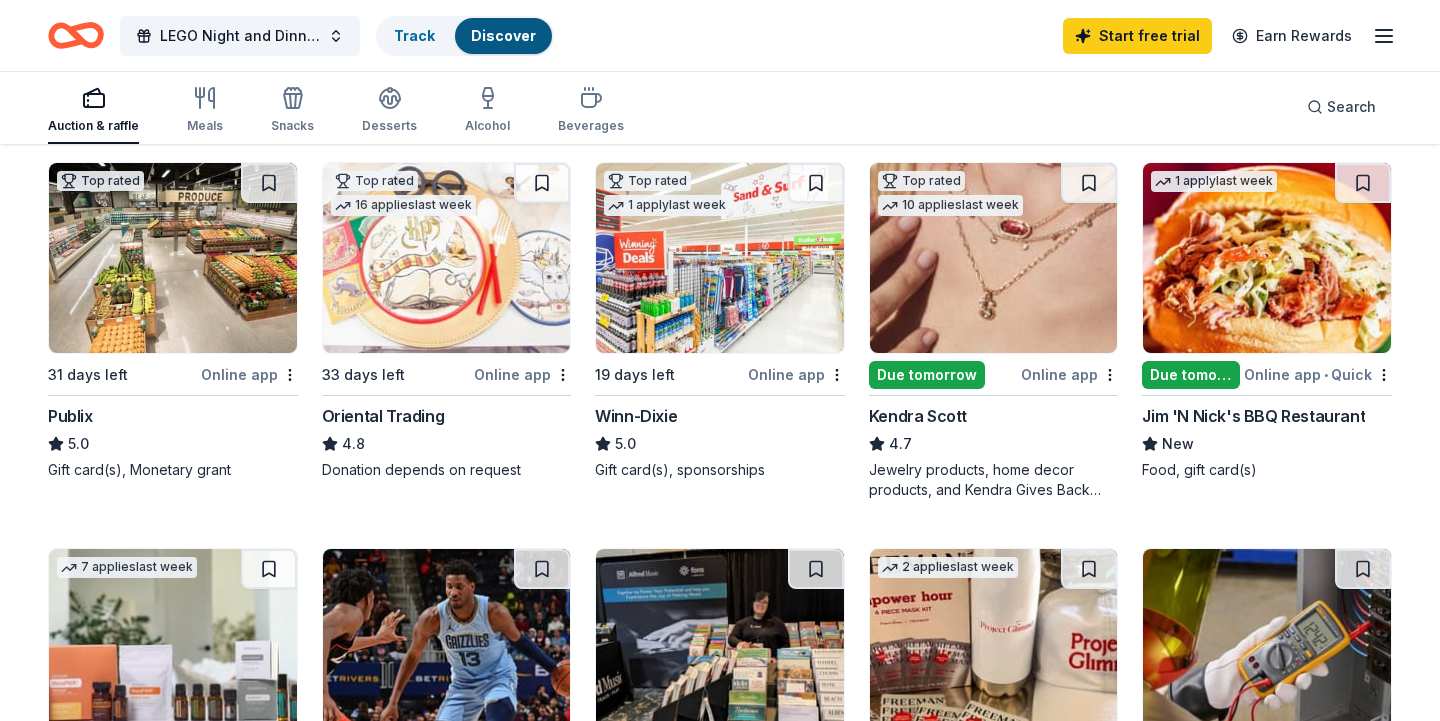 click on "Kendra Scott" at bounding box center (918, 416) 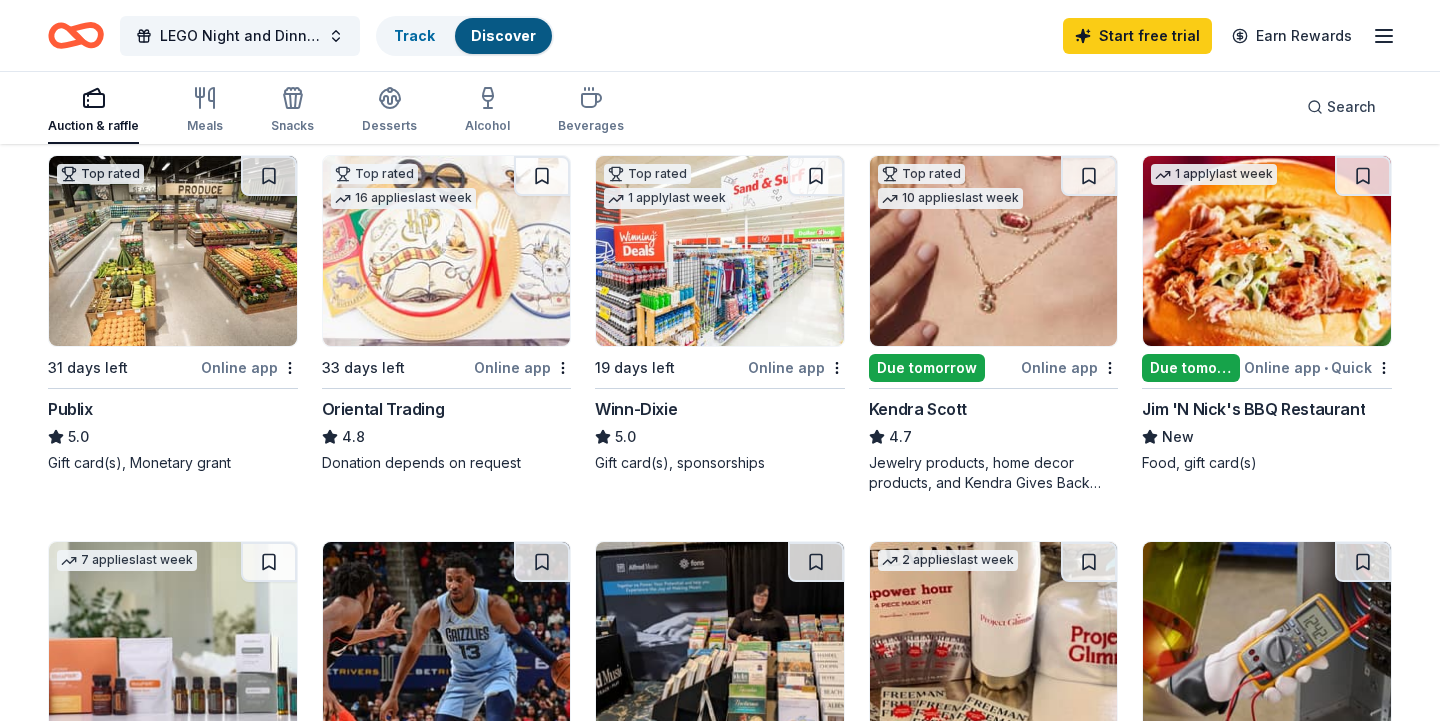 scroll, scrollTop: 215, scrollLeft: 0, axis: vertical 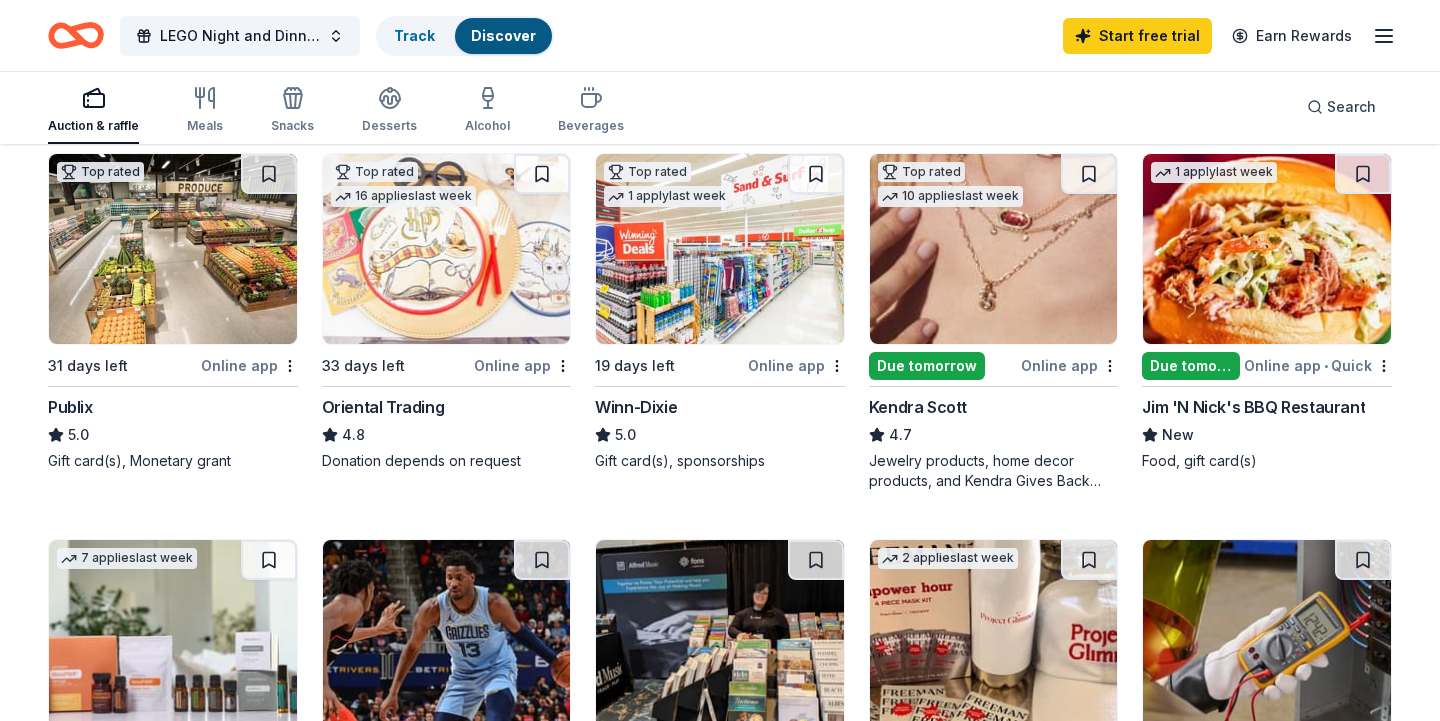 click on "Due tomorrow" at bounding box center [1191, 366] 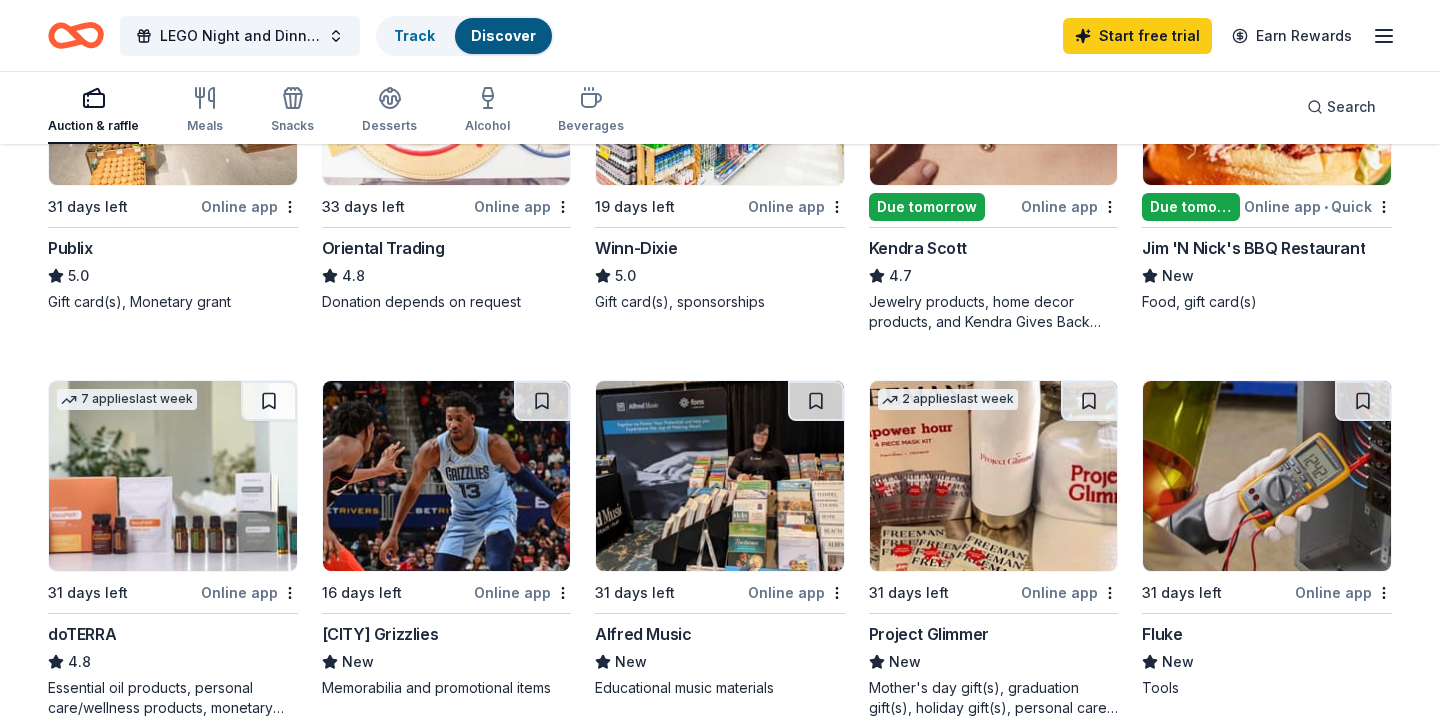 scroll, scrollTop: 387, scrollLeft: 0, axis: vertical 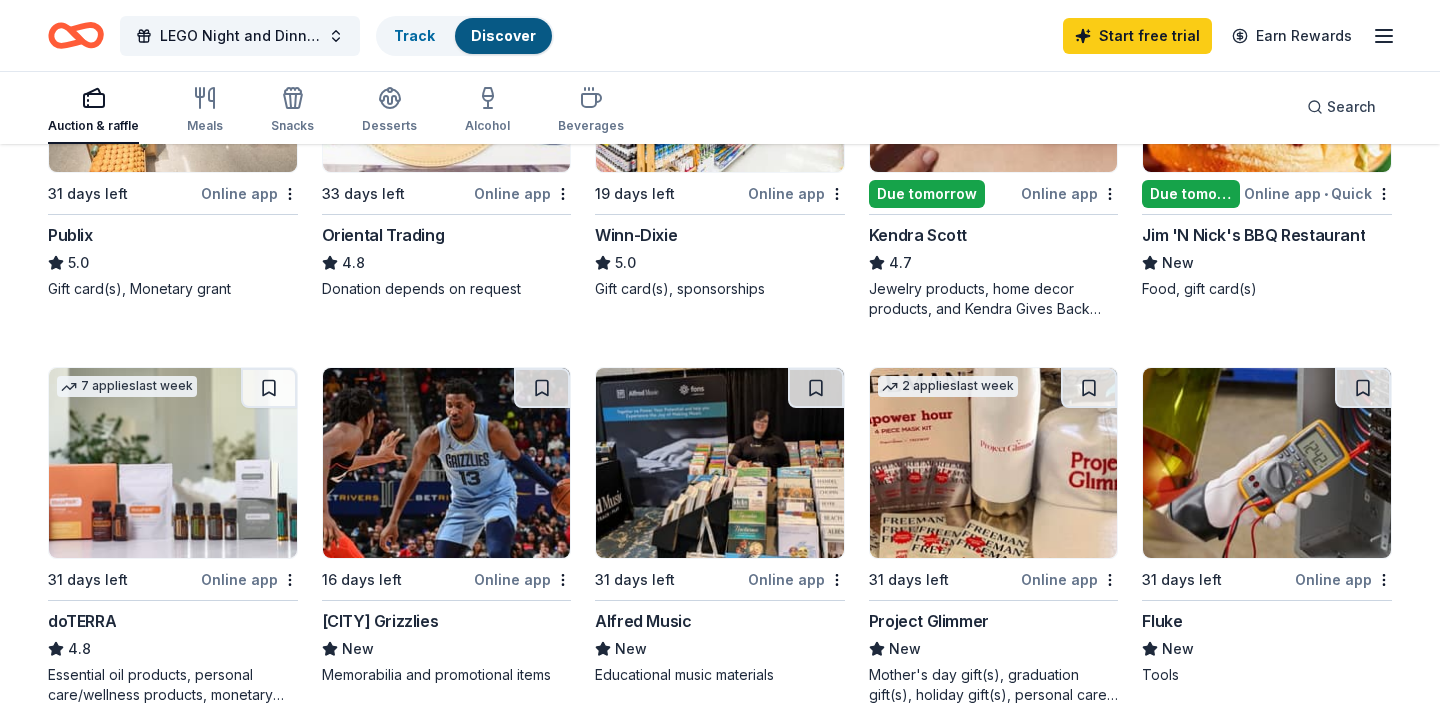 click on "19 days left" at bounding box center (669, 193) 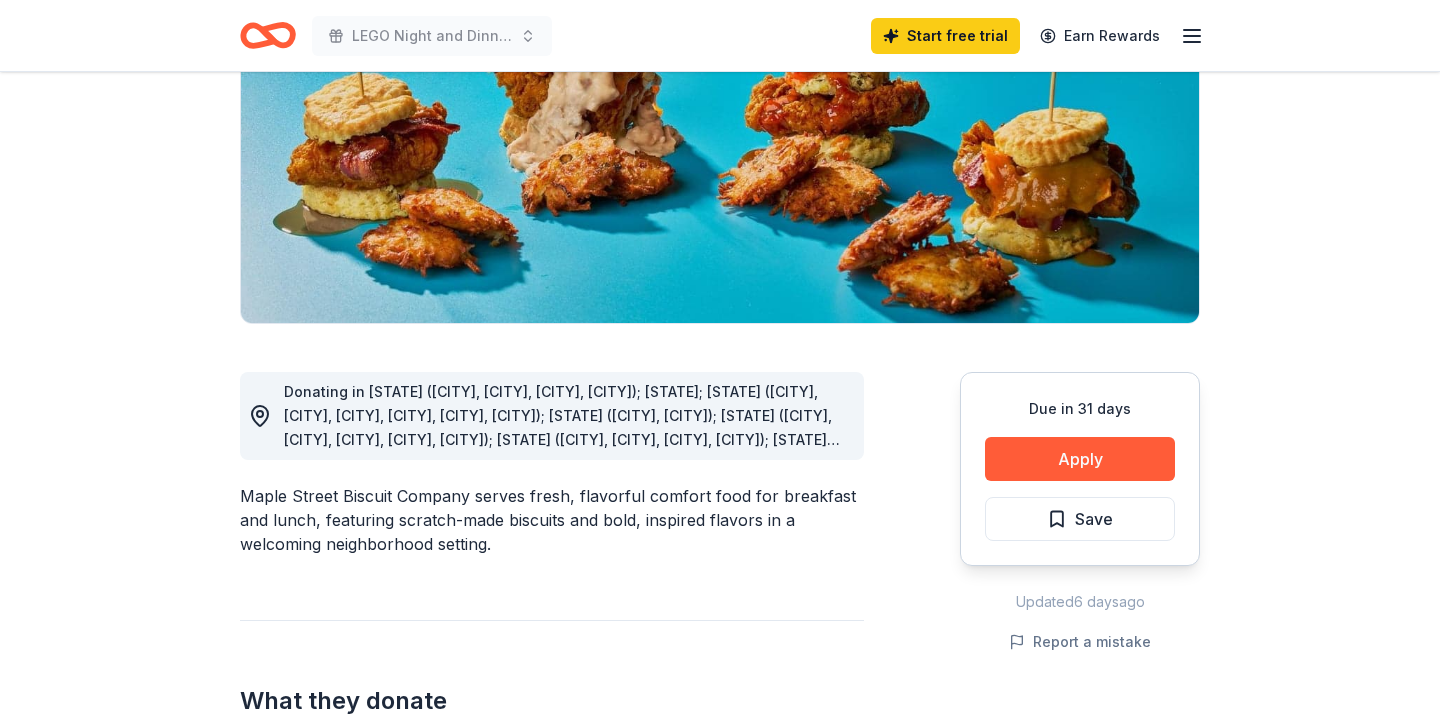 scroll, scrollTop: 284, scrollLeft: 0, axis: vertical 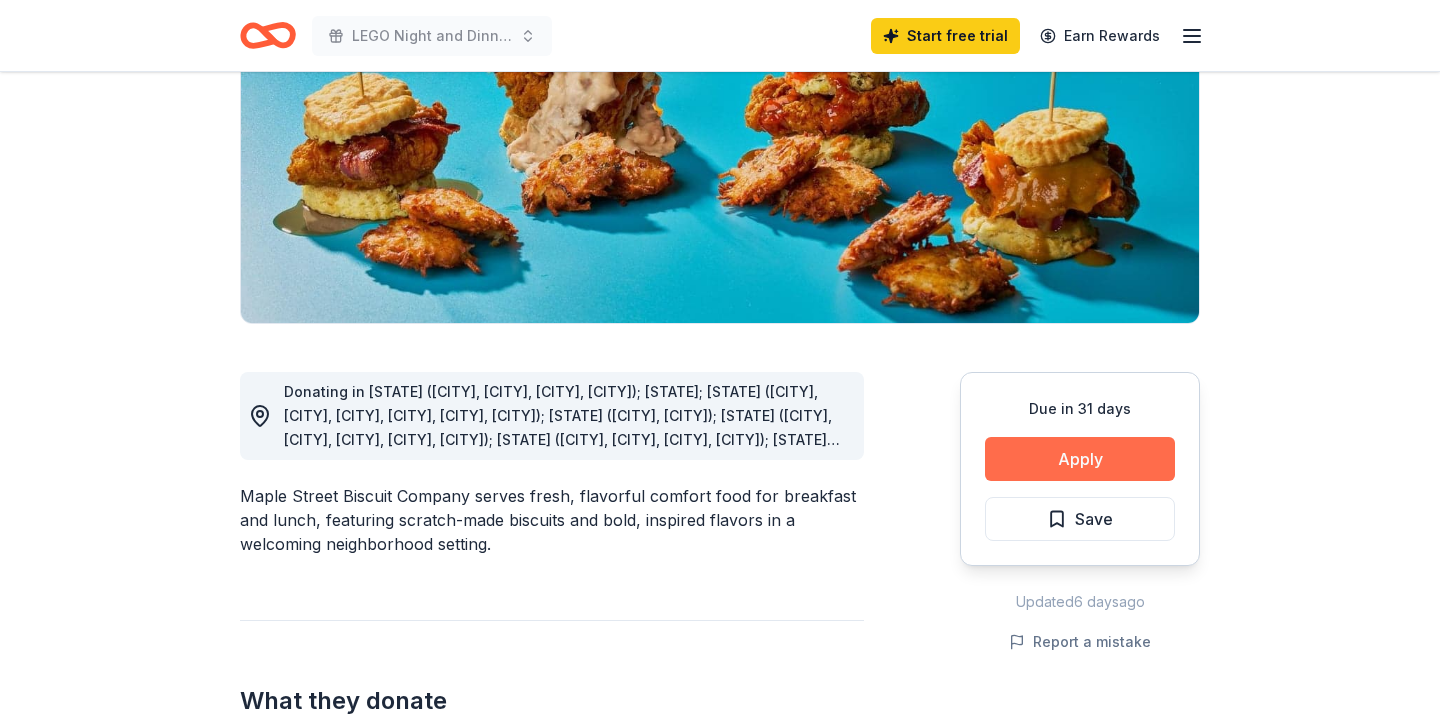 click on "Apply" at bounding box center (1080, 459) 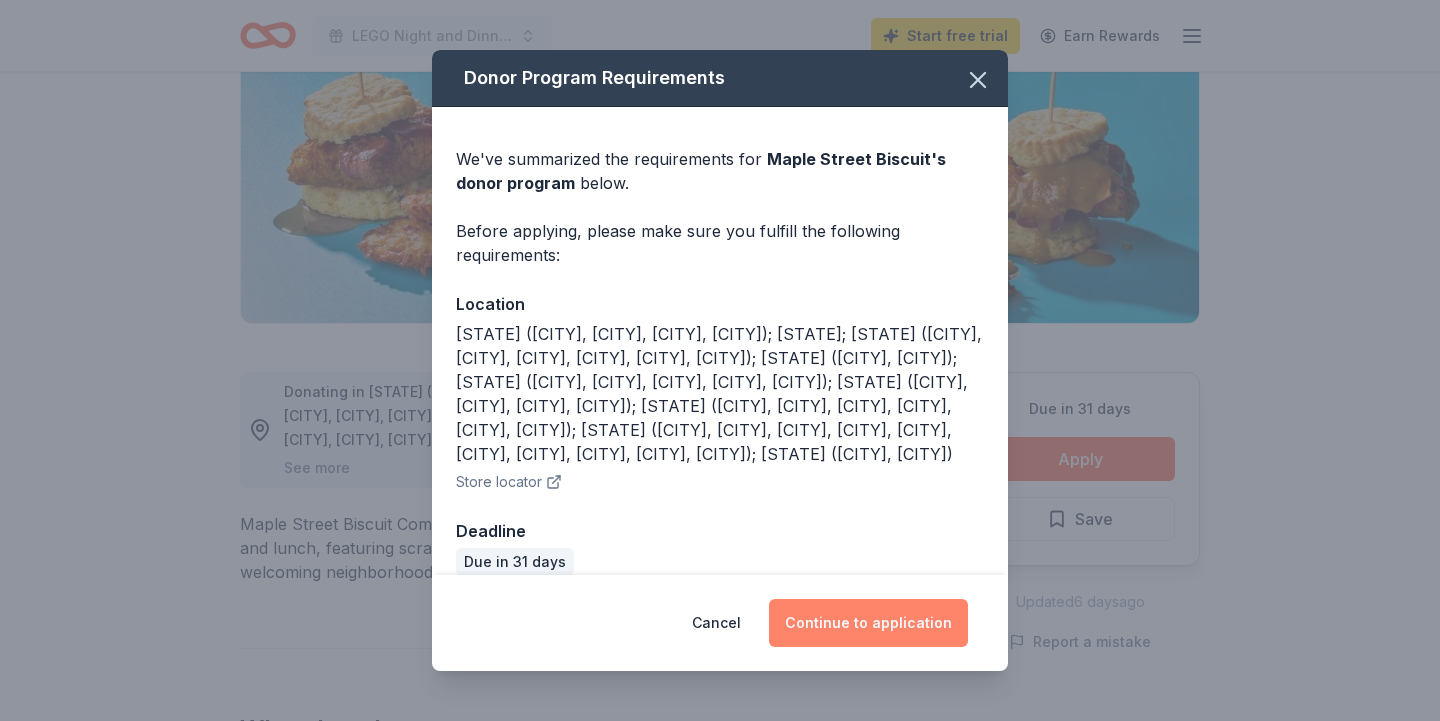 click on "Continue to application" at bounding box center [868, 623] 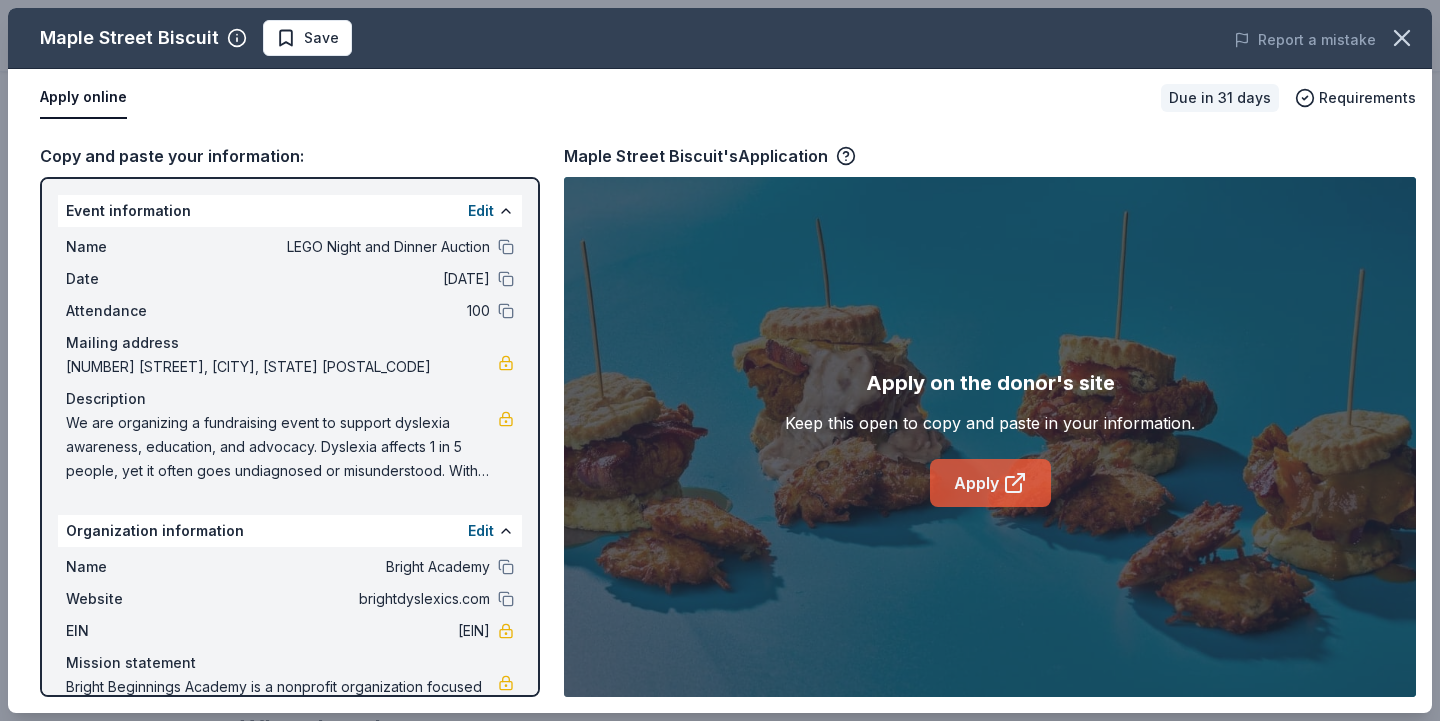 click on "Apply" at bounding box center (990, 483) 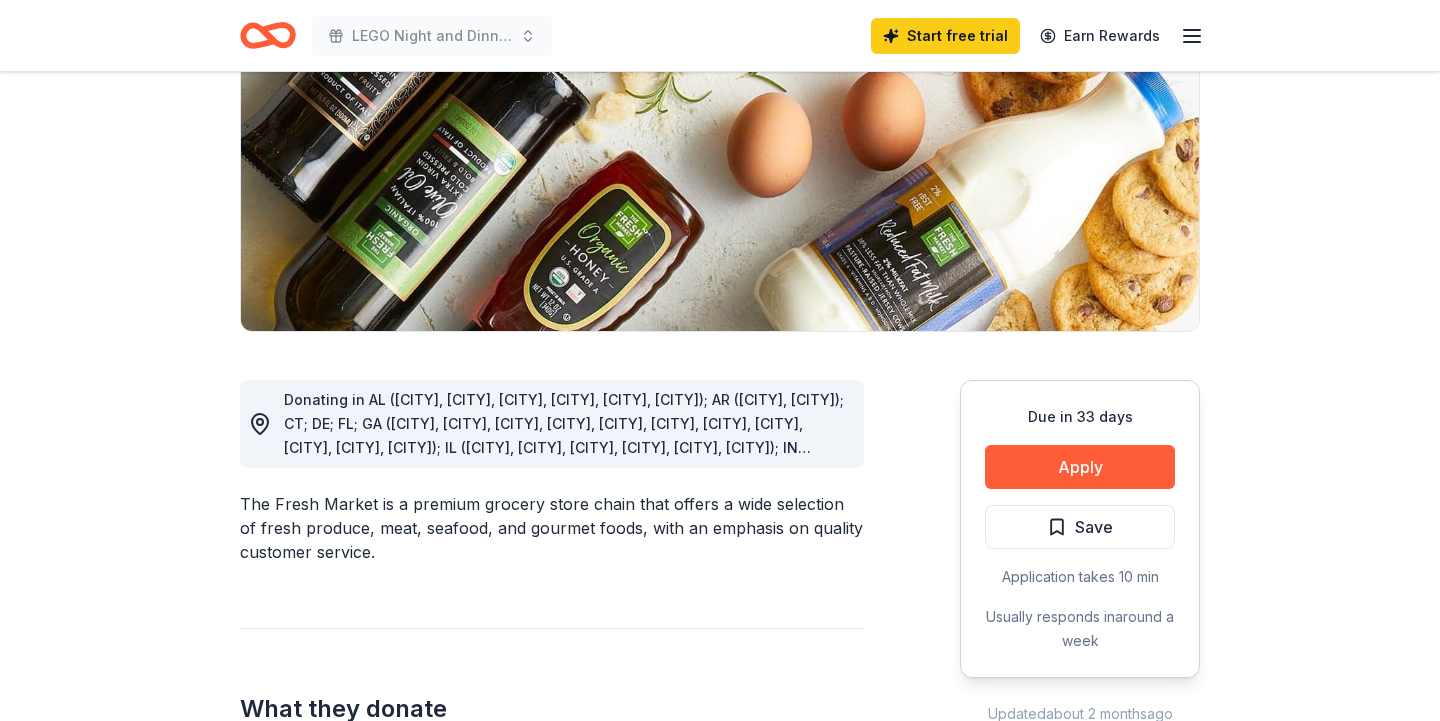 scroll, scrollTop: 277, scrollLeft: 0, axis: vertical 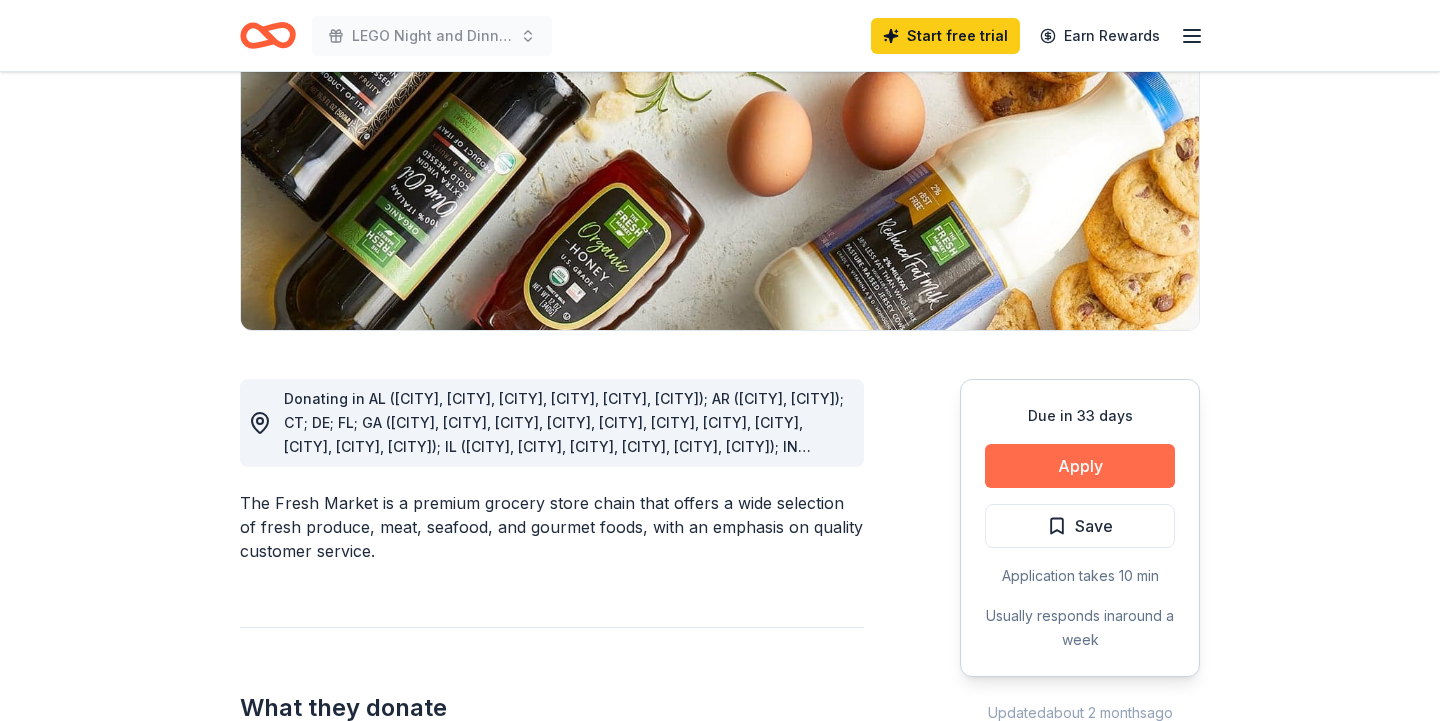 click on "Apply" at bounding box center (1080, 466) 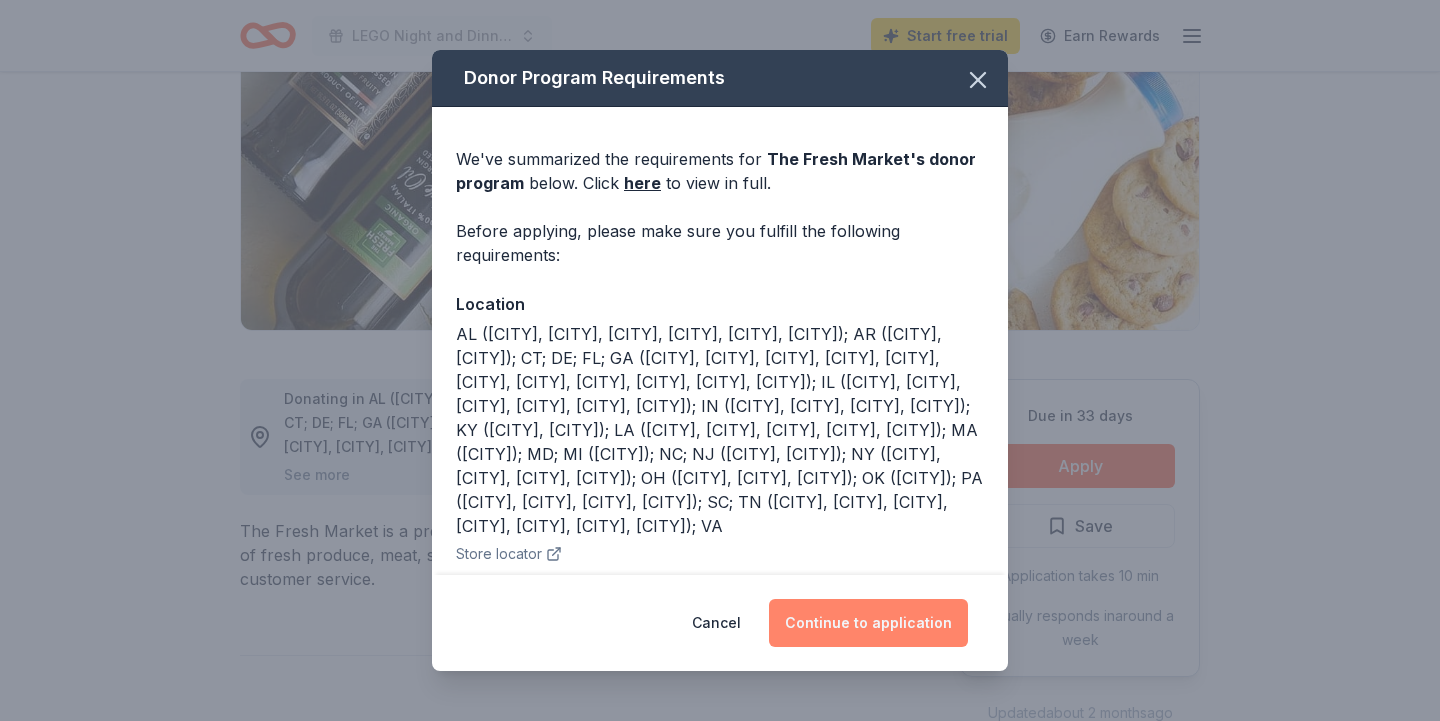 click on "Continue to application" at bounding box center [868, 623] 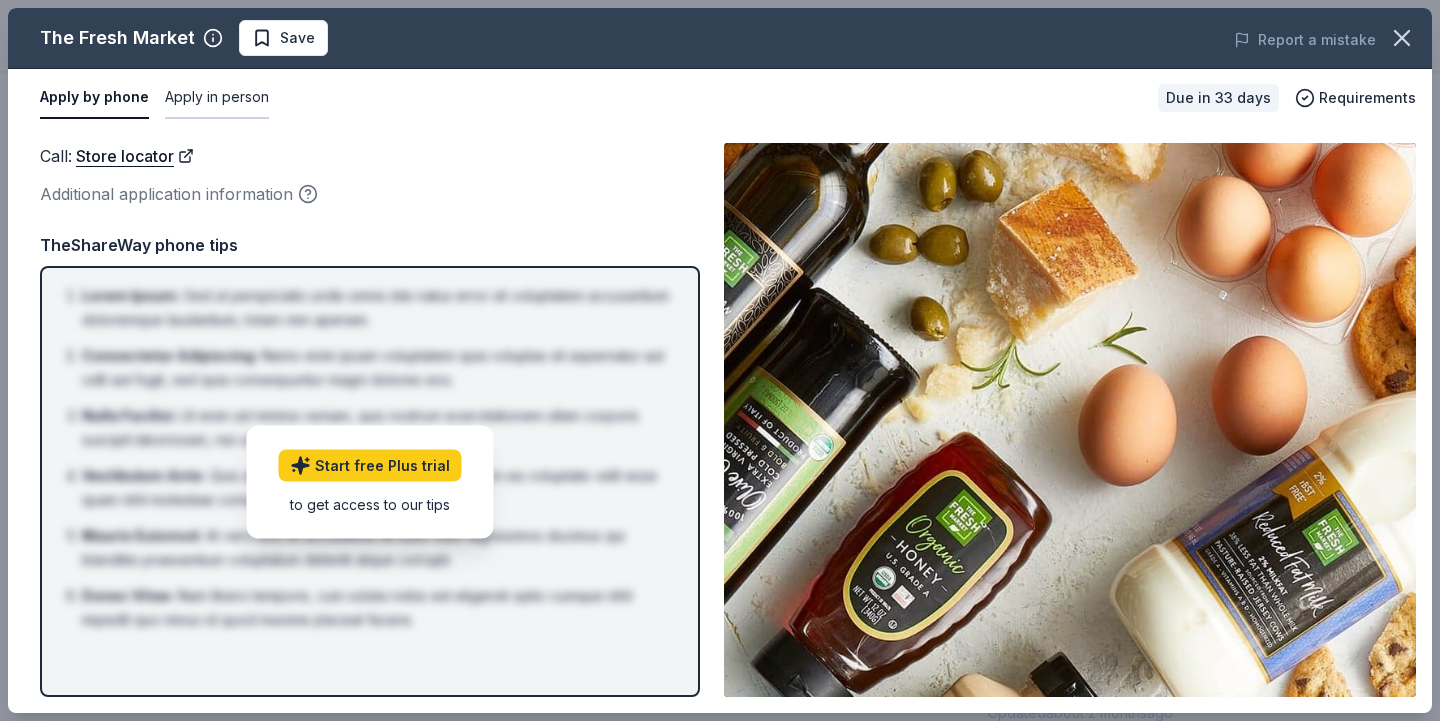 click on "Apply in person" at bounding box center (217, 98) 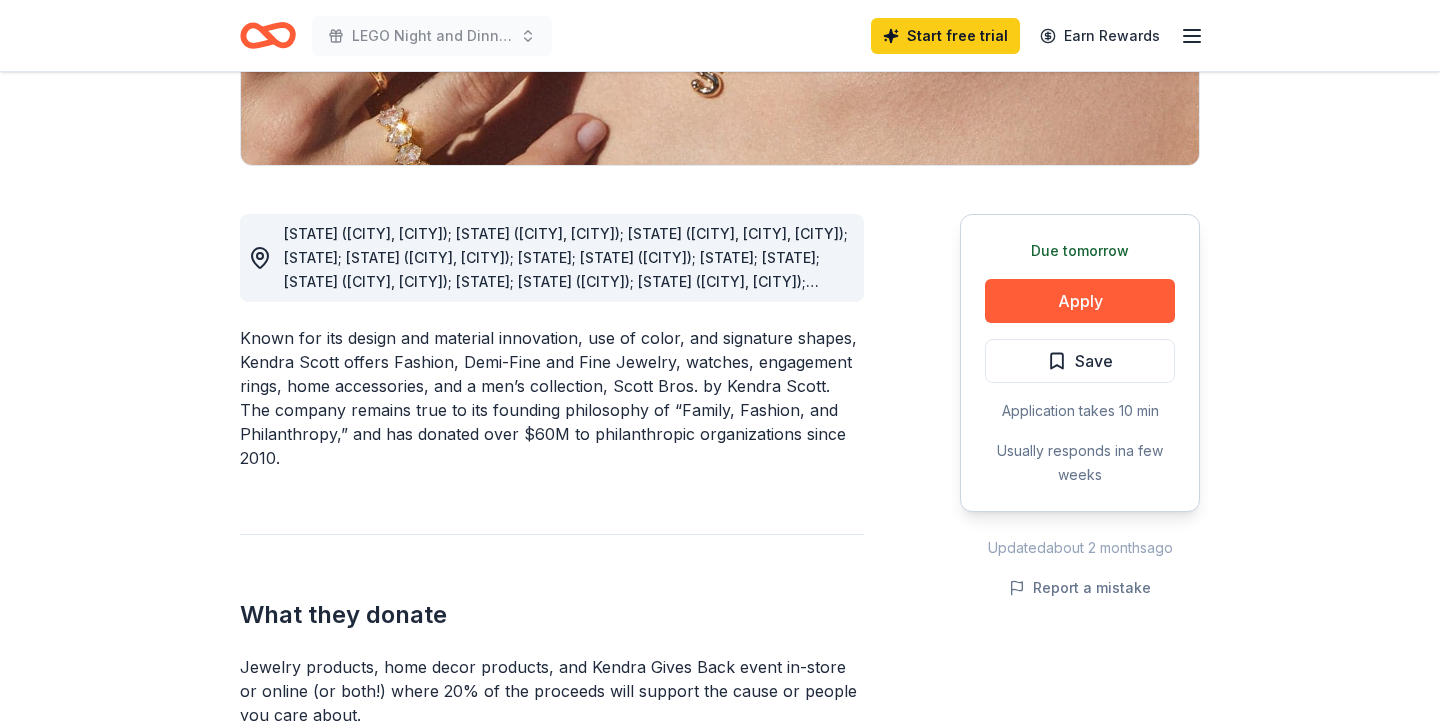 scroll, scrollTop: 445, scrollLeft: 0, axis: vertical 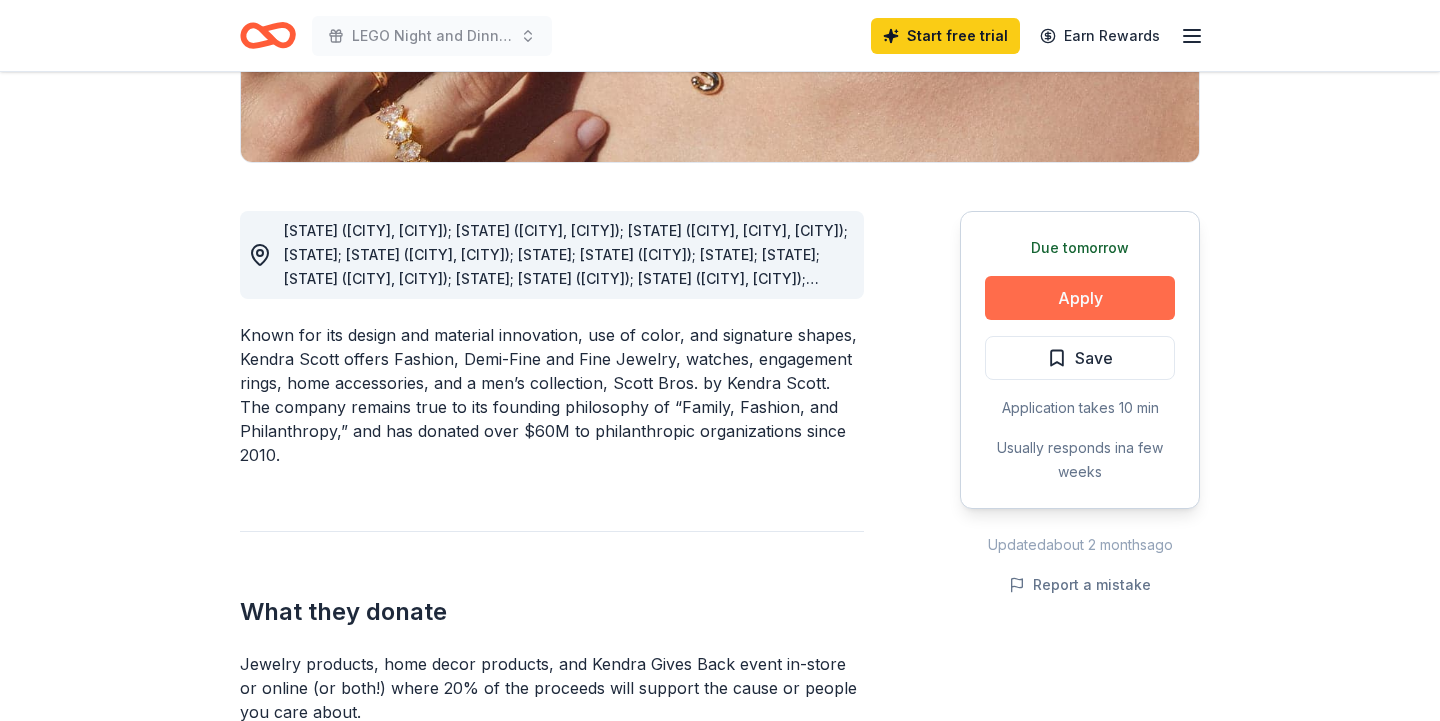 click on "Apply" at bounding box center (1080, 298) 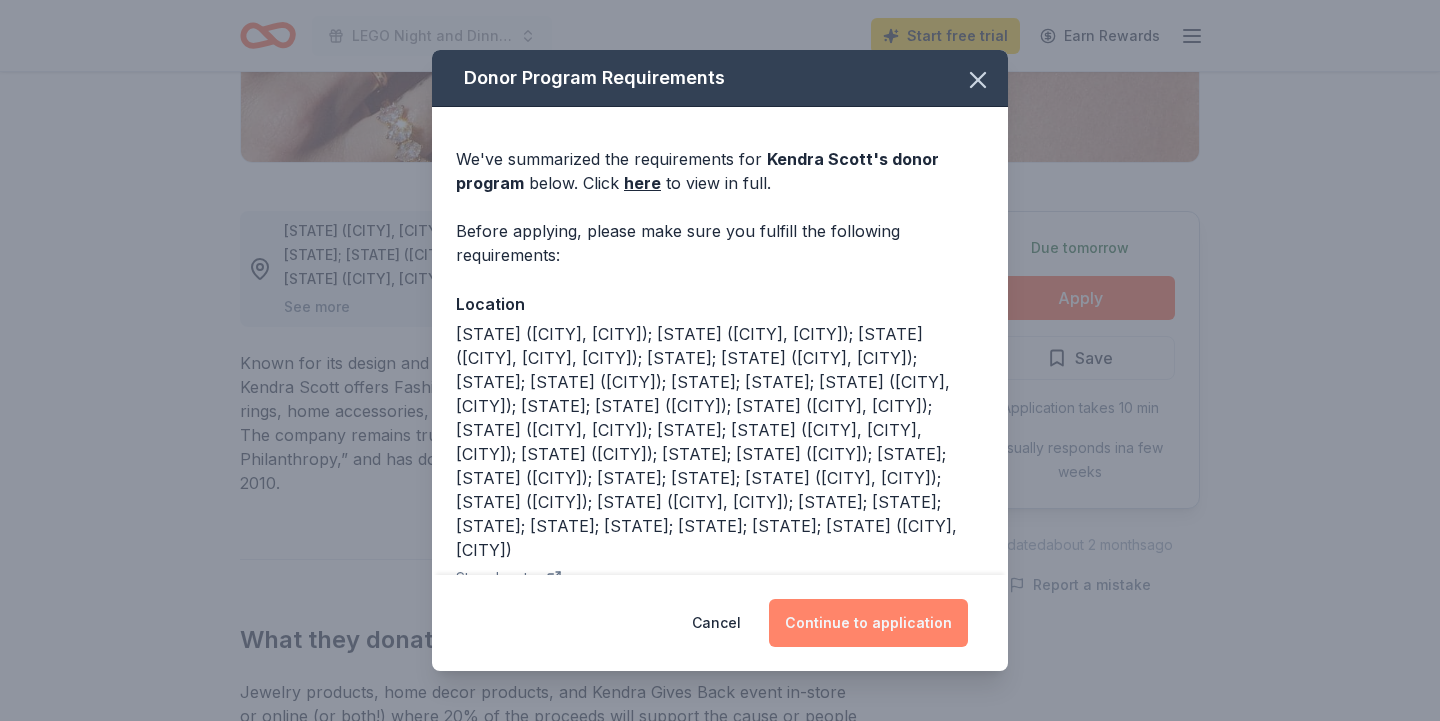 click on "Continue to application" at bounding box center (868, 623) 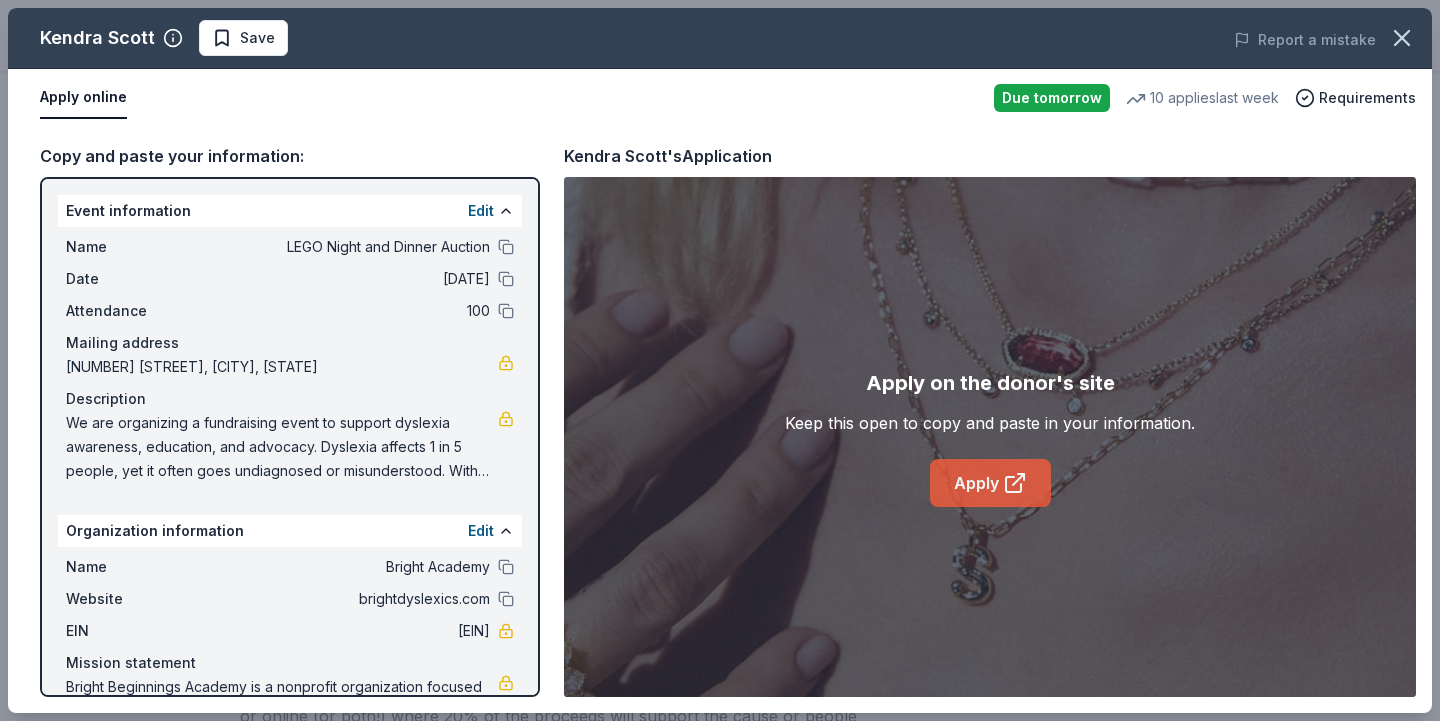 click on "Apply" at bounding box center (990, 483) 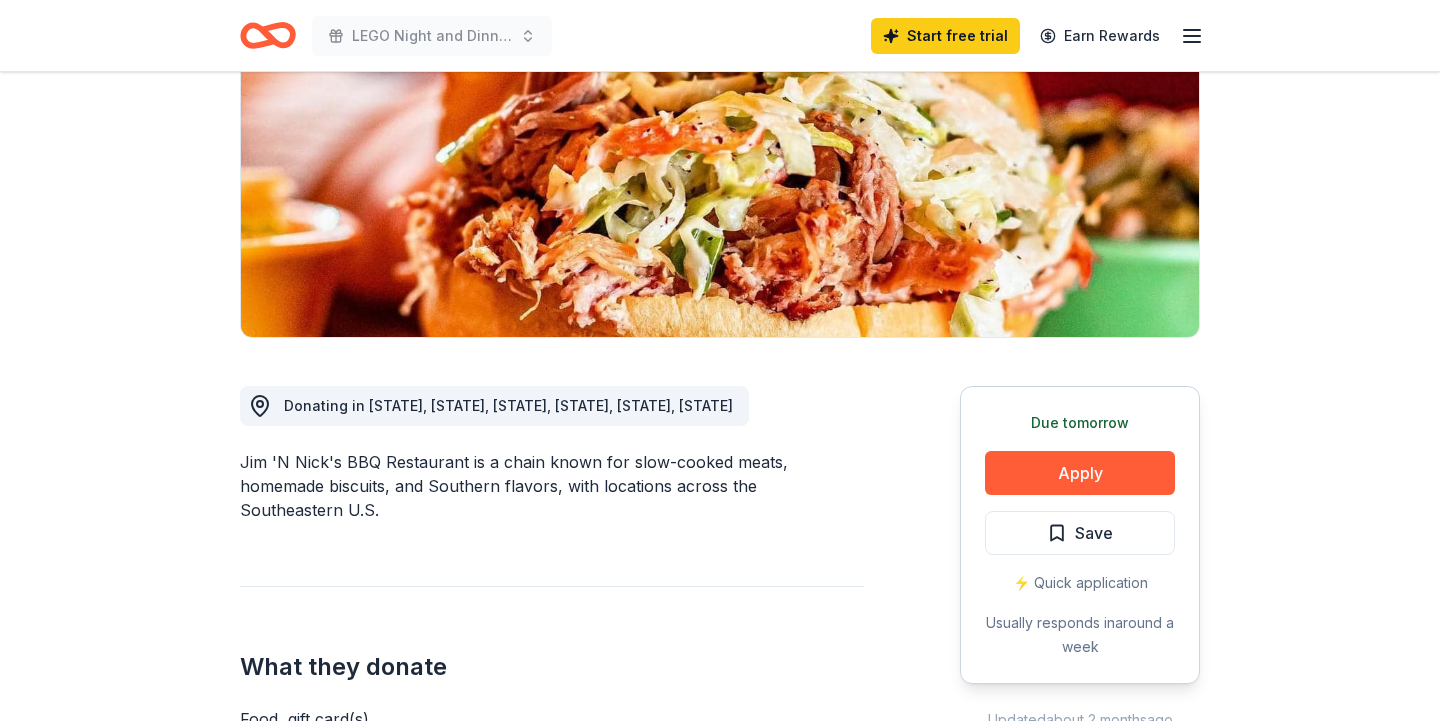 scroll, scrollTop: 287, scrollLeft: 0, axis: vertical 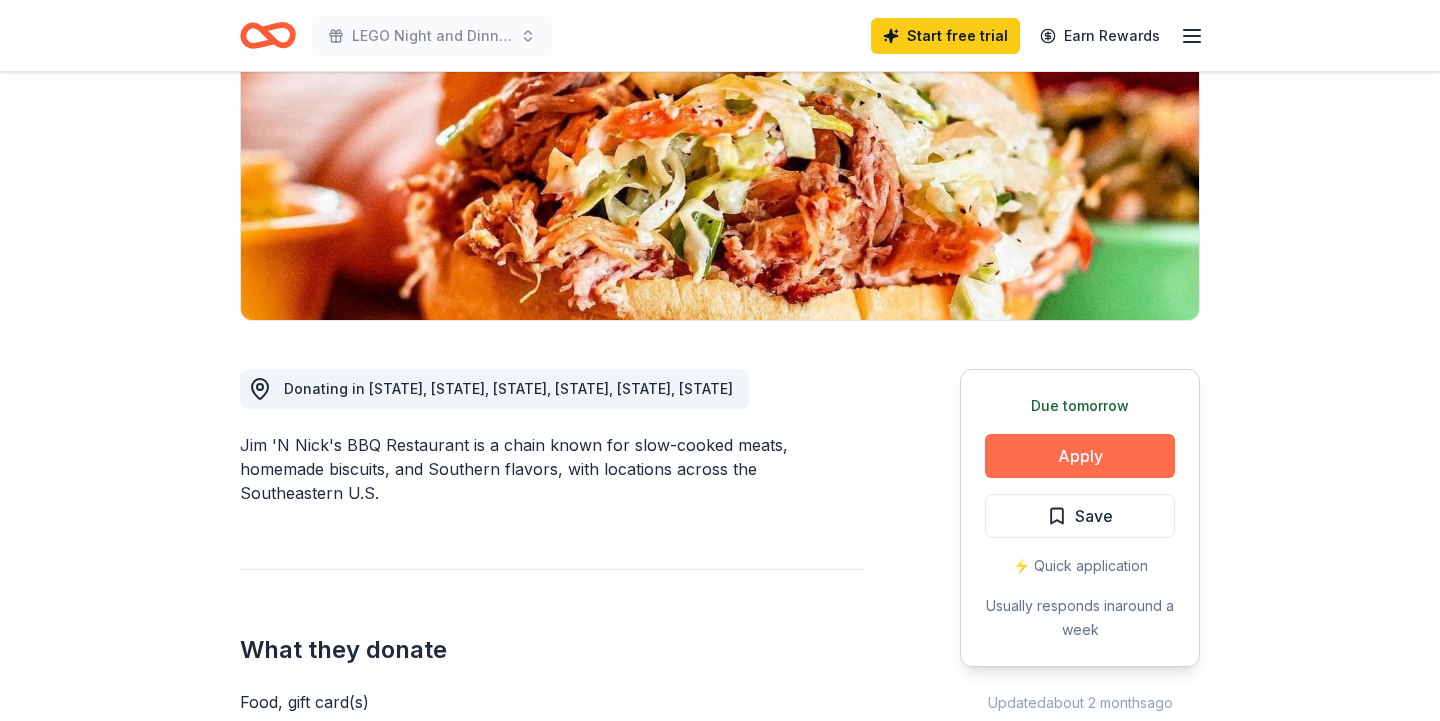 click on "Apply" at bounding box center (1080, 456) 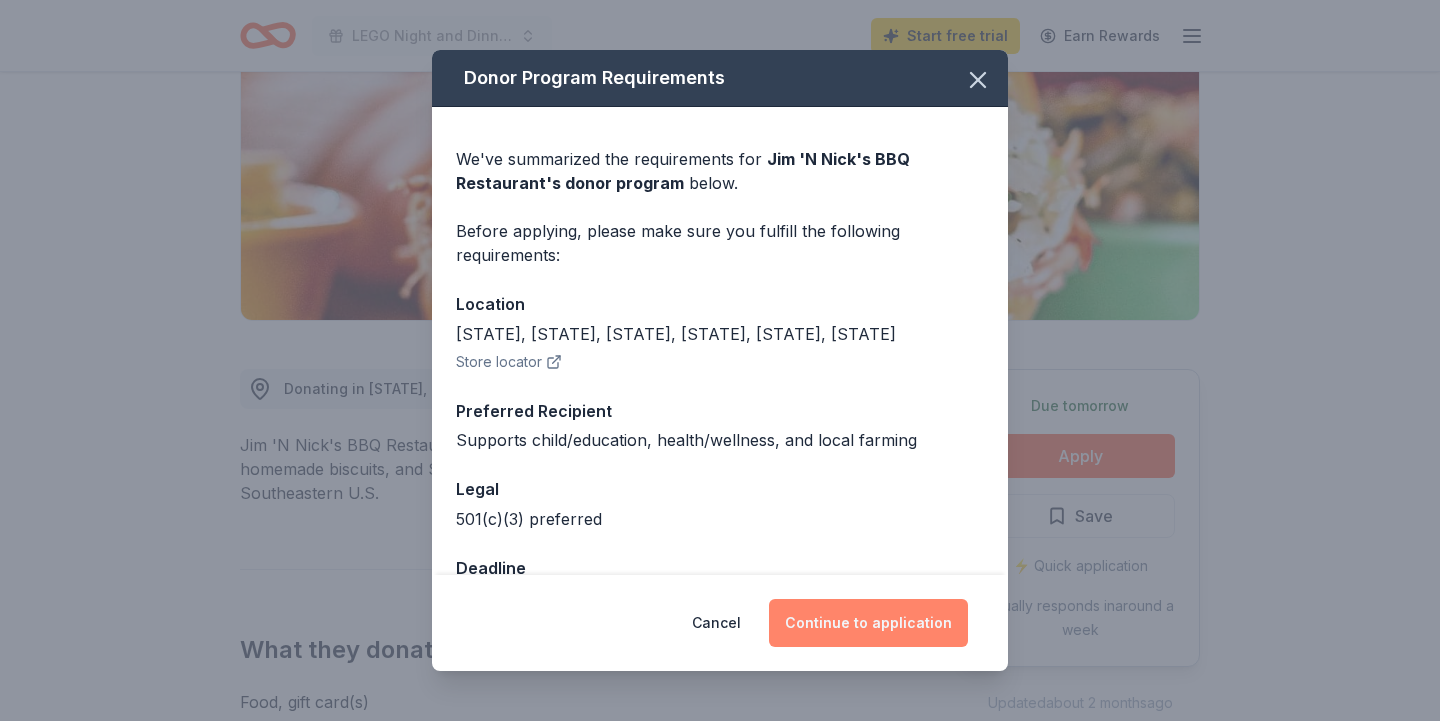 click on "Continue to application" at bounding box center [868, 623] 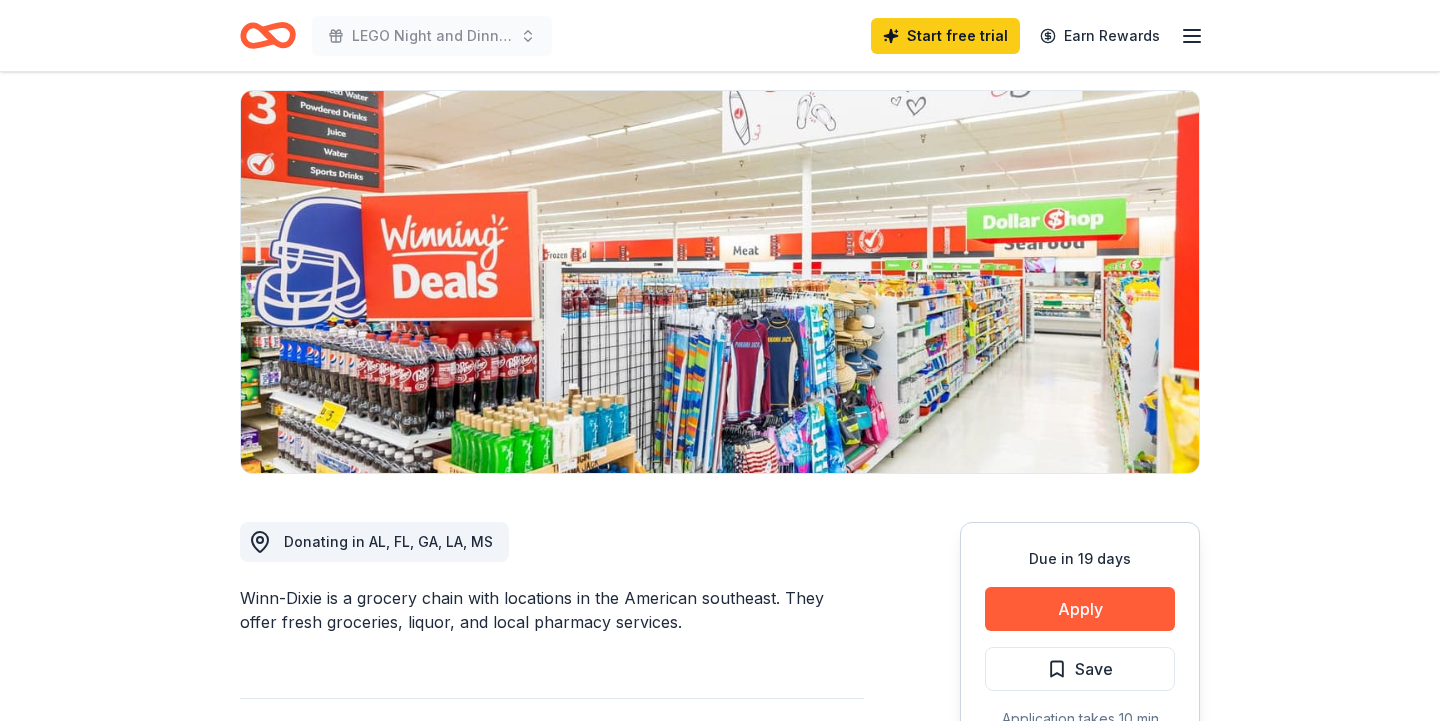 scroll, scrollTop: 522, scrollLeft: 0, axis: vertical 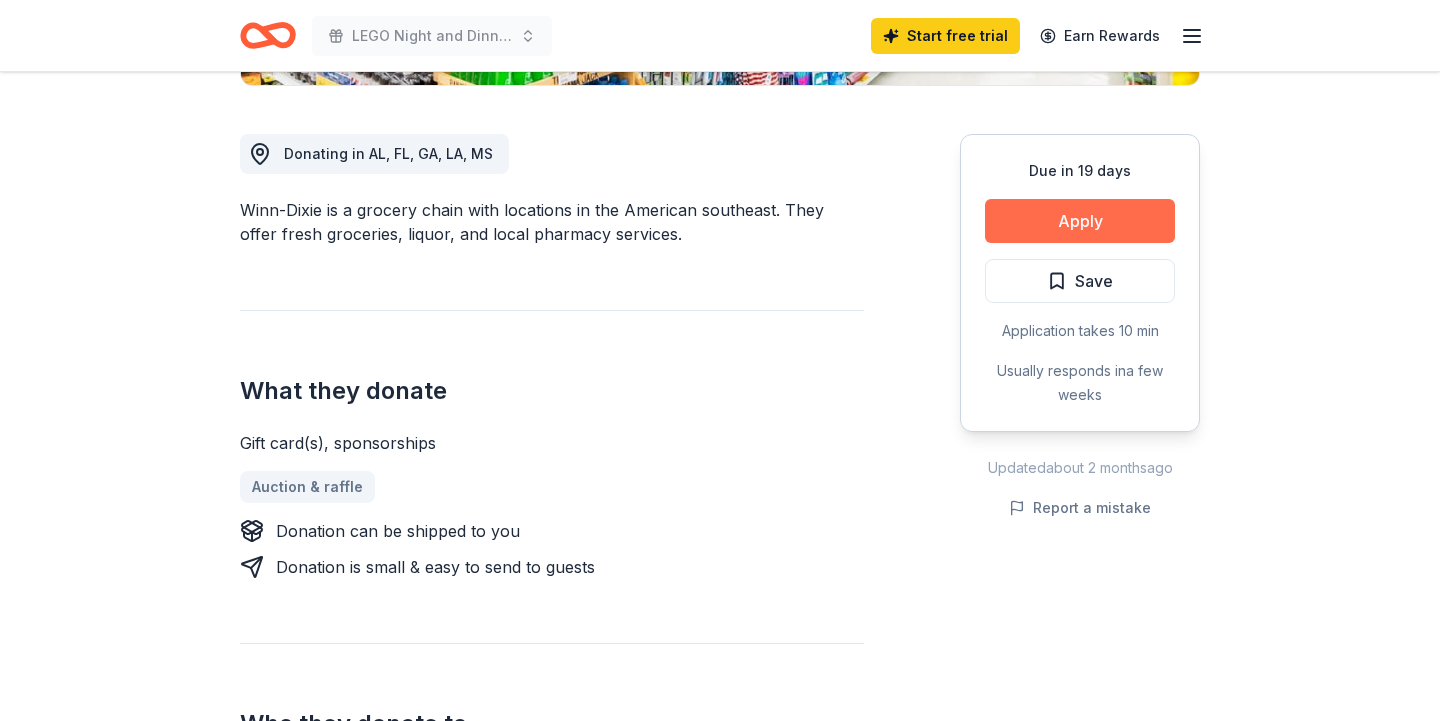click on "Apply" at bounding box center [1080, 221] 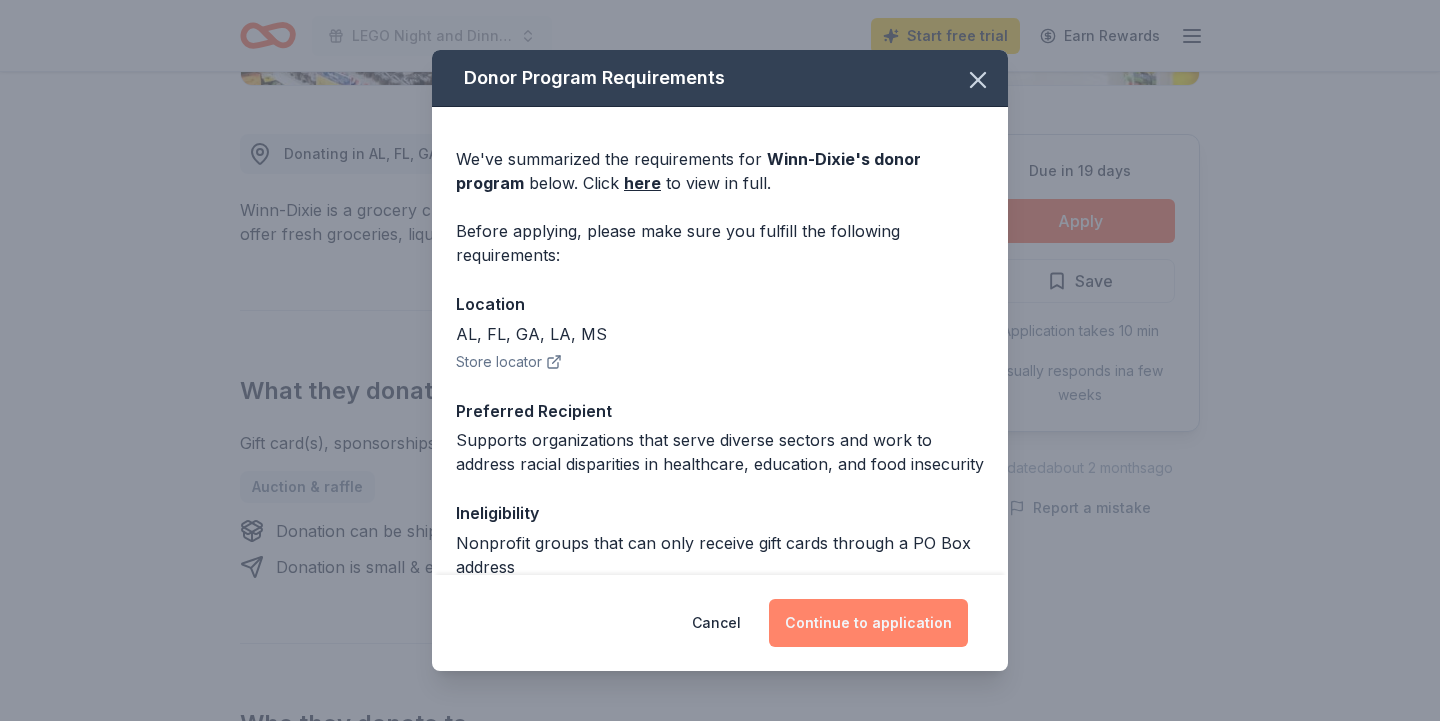 click on "Continue to application" at bounding box center [868, 623] 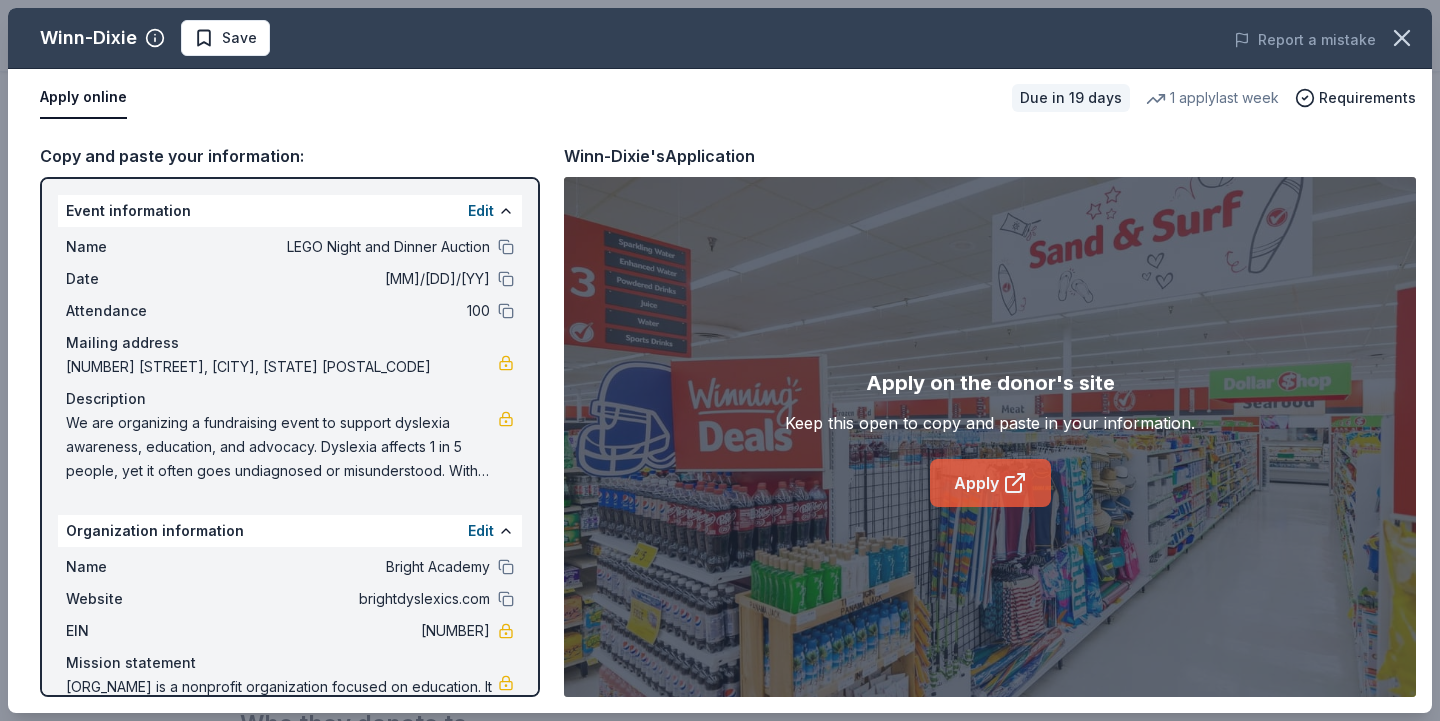 click on "Apply" at bounding box center (990, 483) 